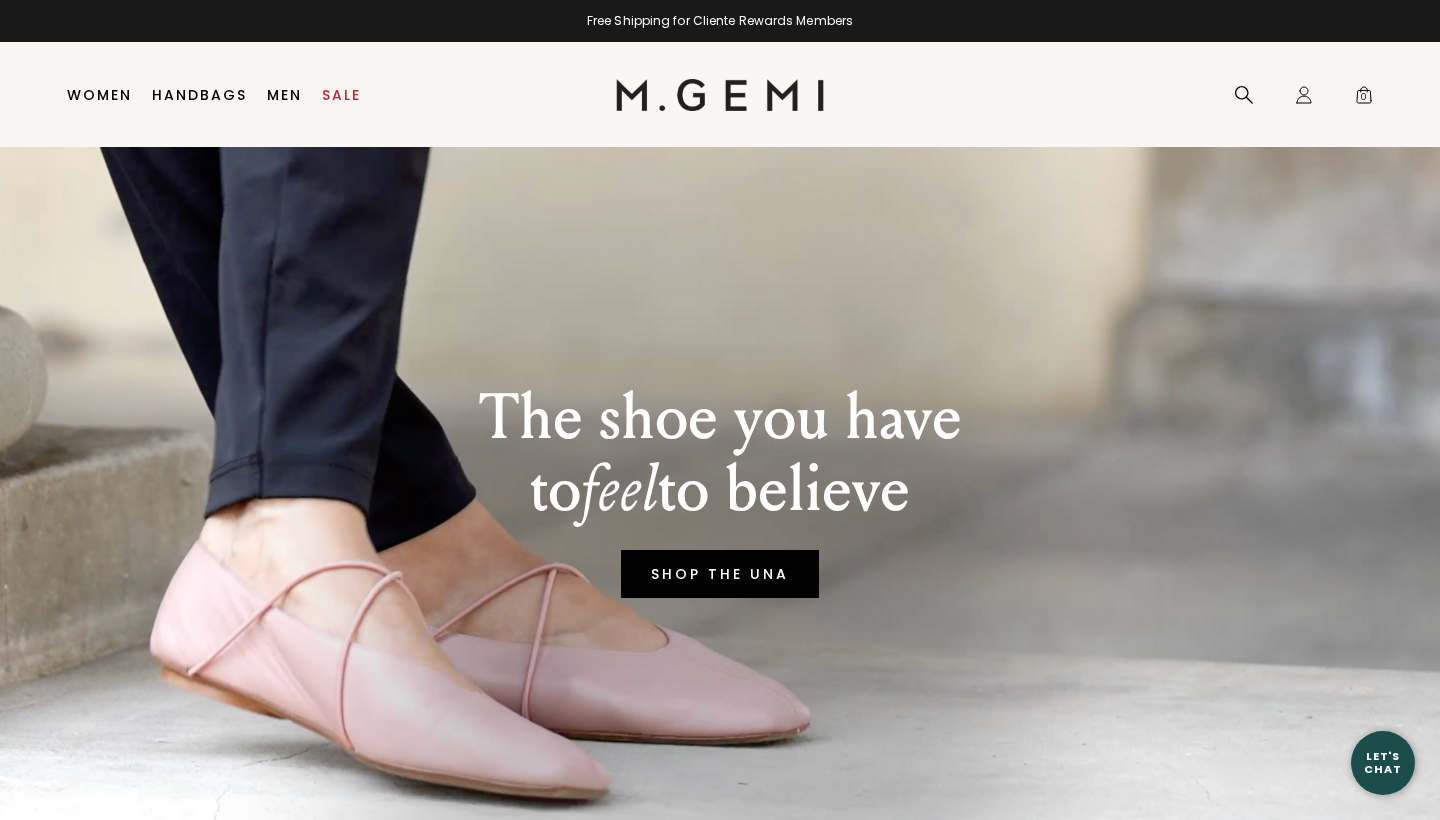 scroll, scrollTop: 0, scrollLeft: 0, axis: both 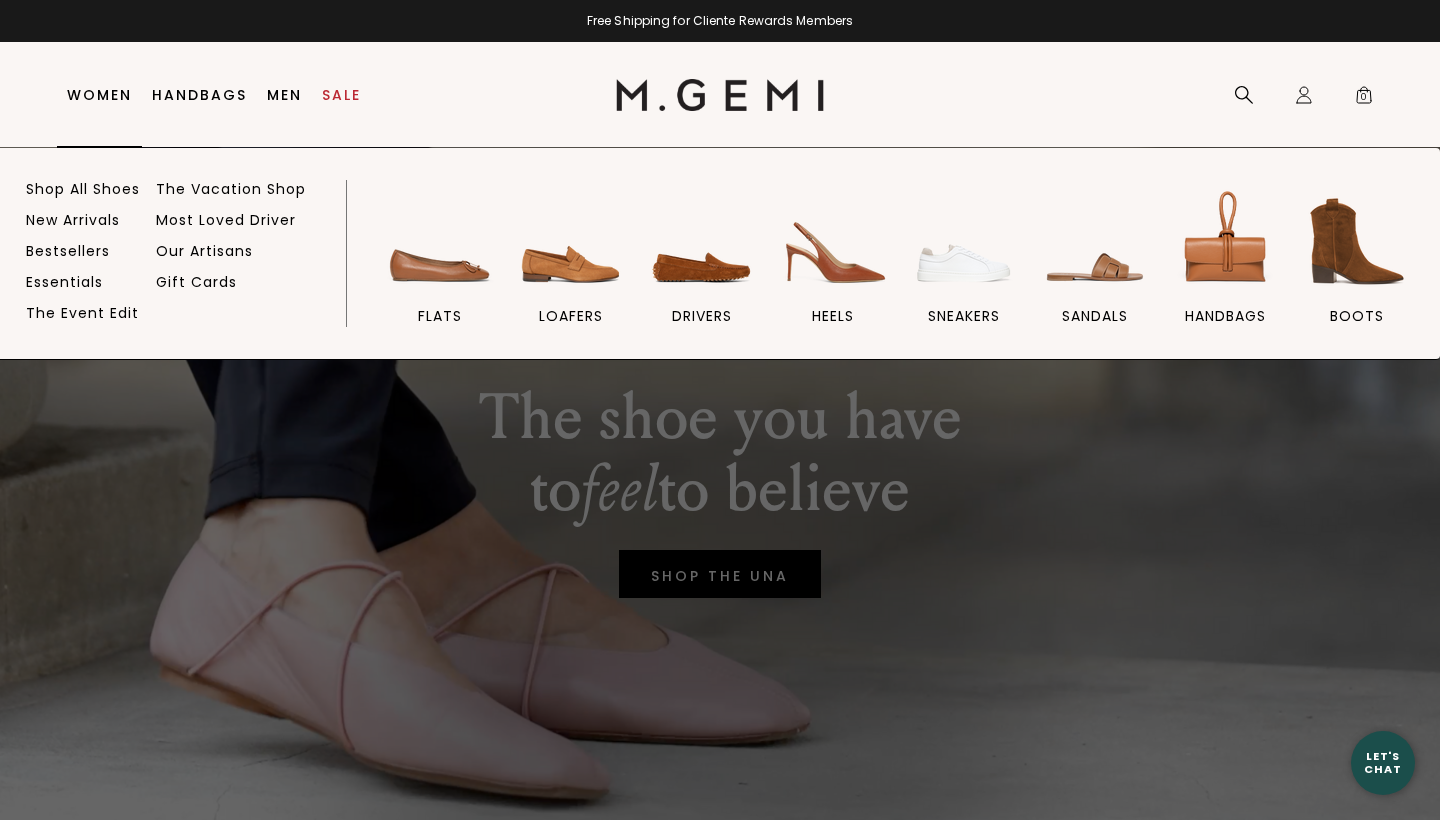 click on "Women" at bounding box center (99, 95) 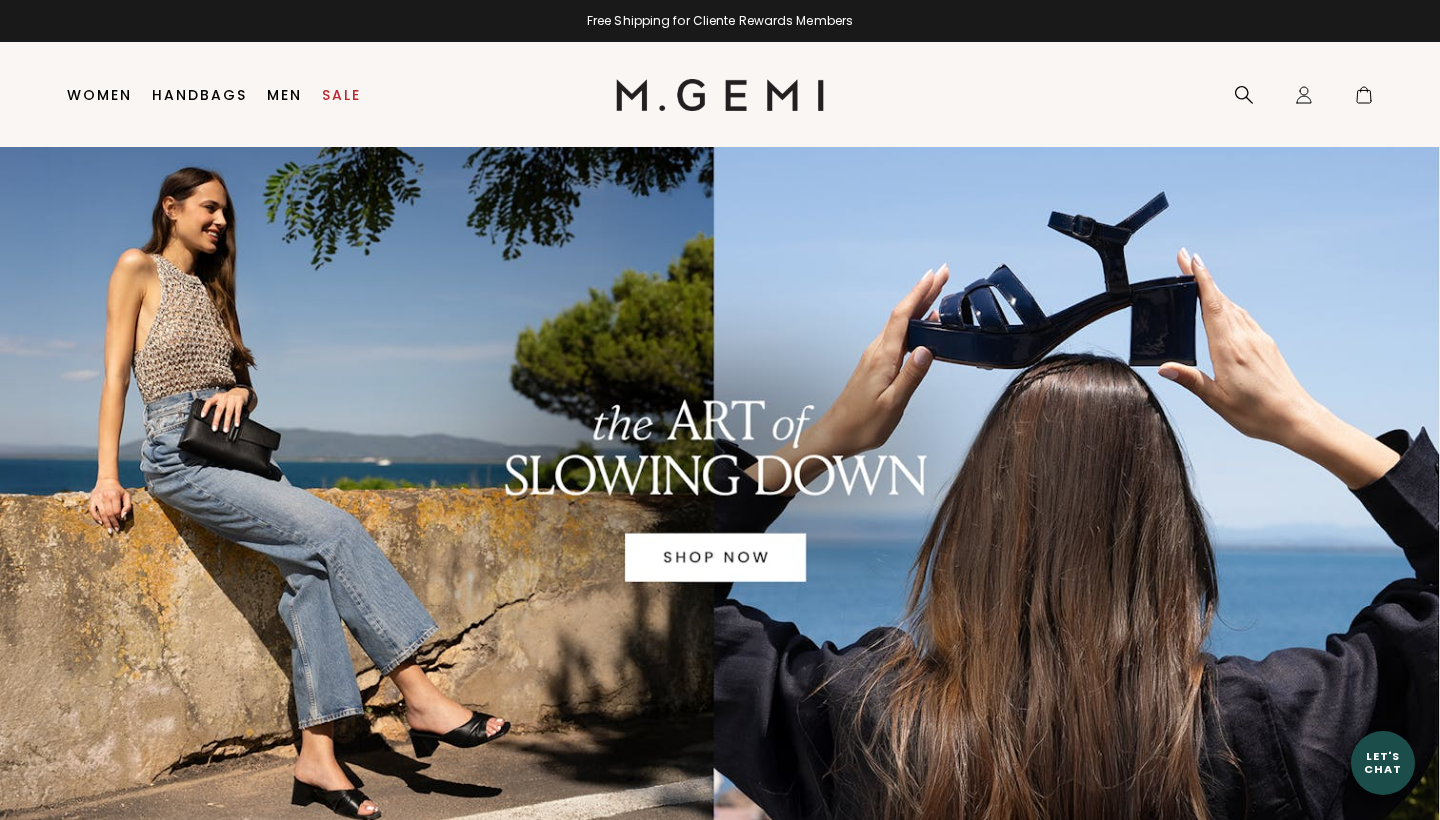 scroll, scrollTop: 0, scrollLeft: 0, axis: both 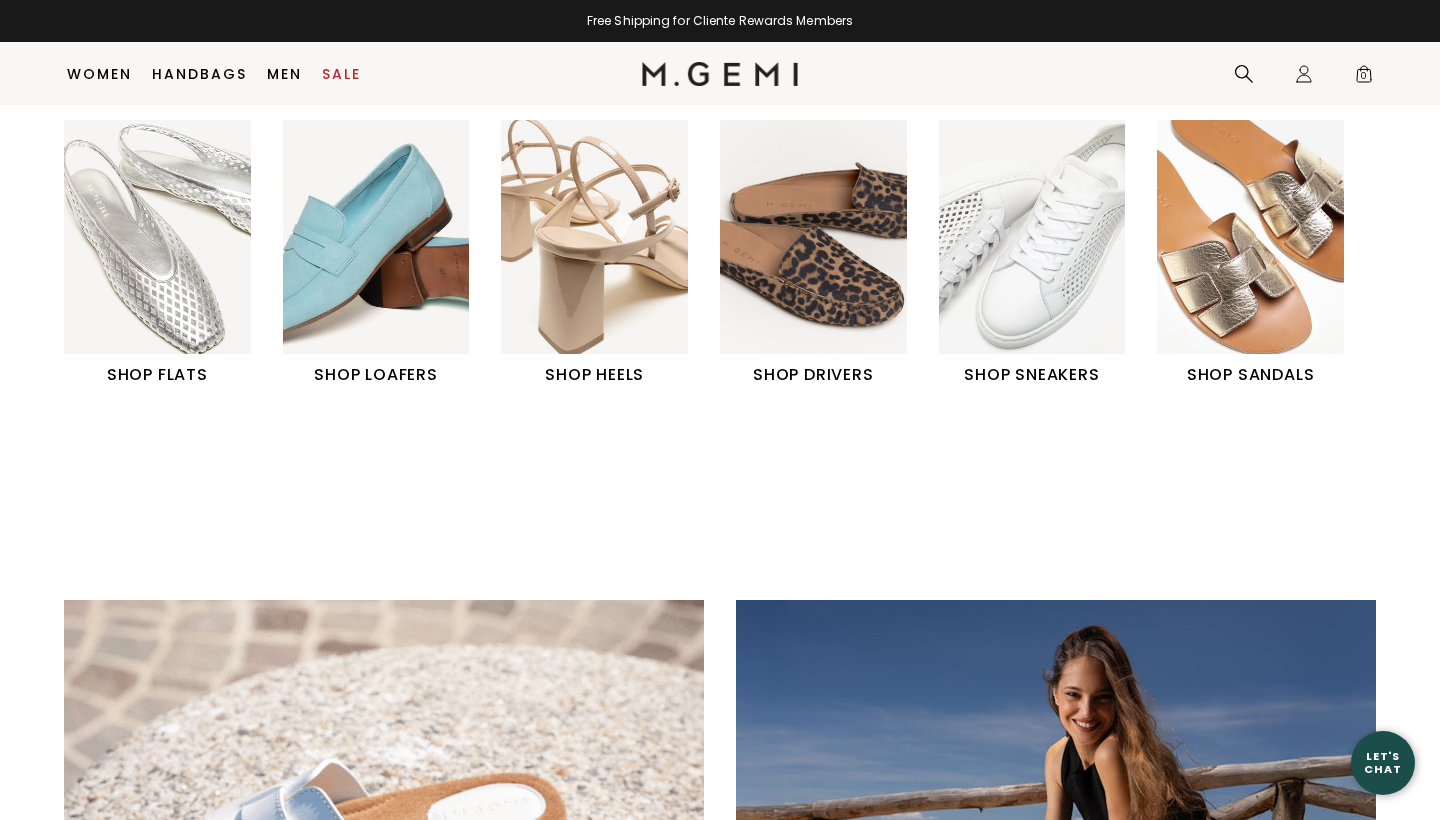 click at bounding box center [594, 236] 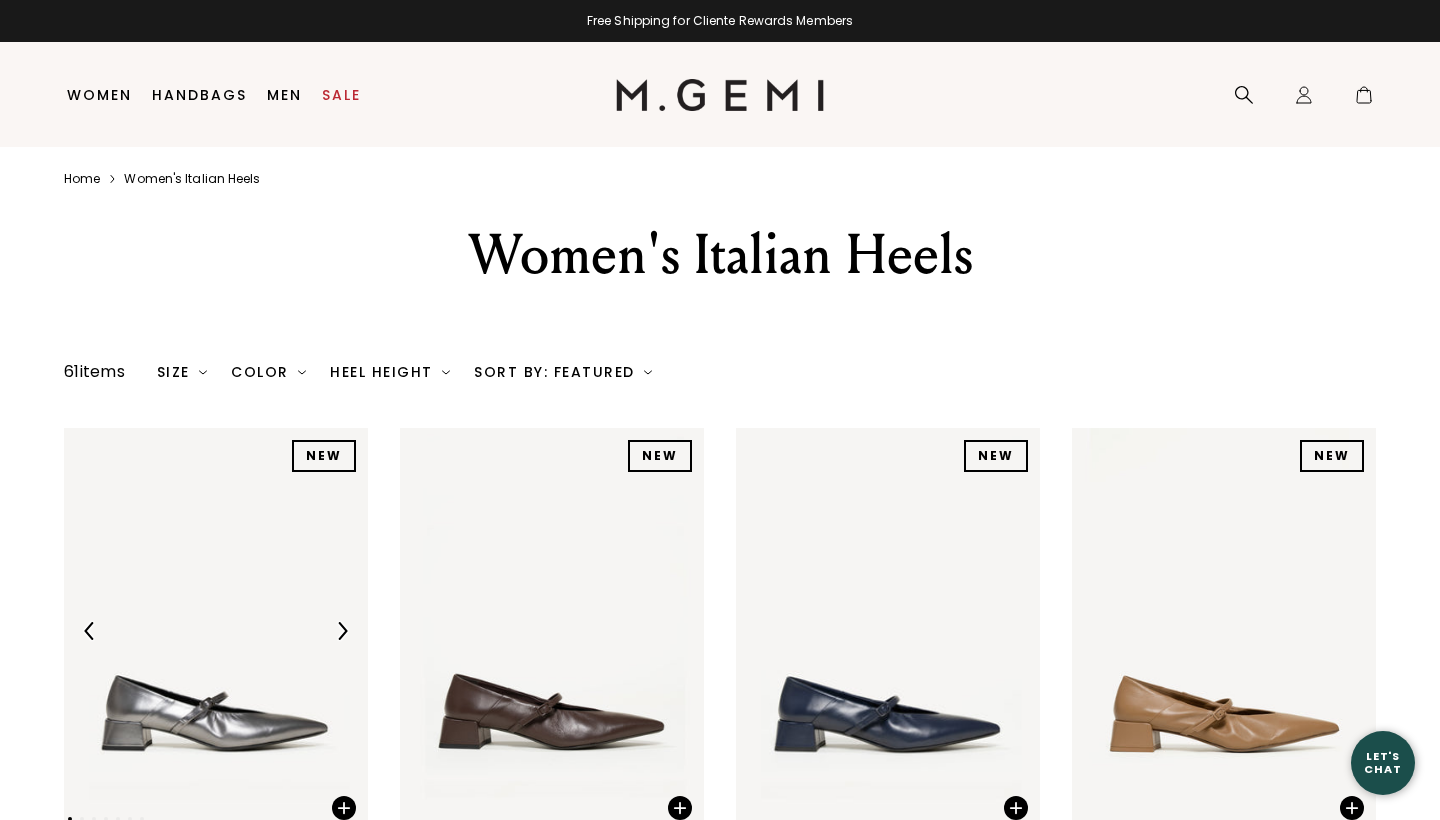 scroll, scrollTop: 0, scrollLeft: 0, axis: both 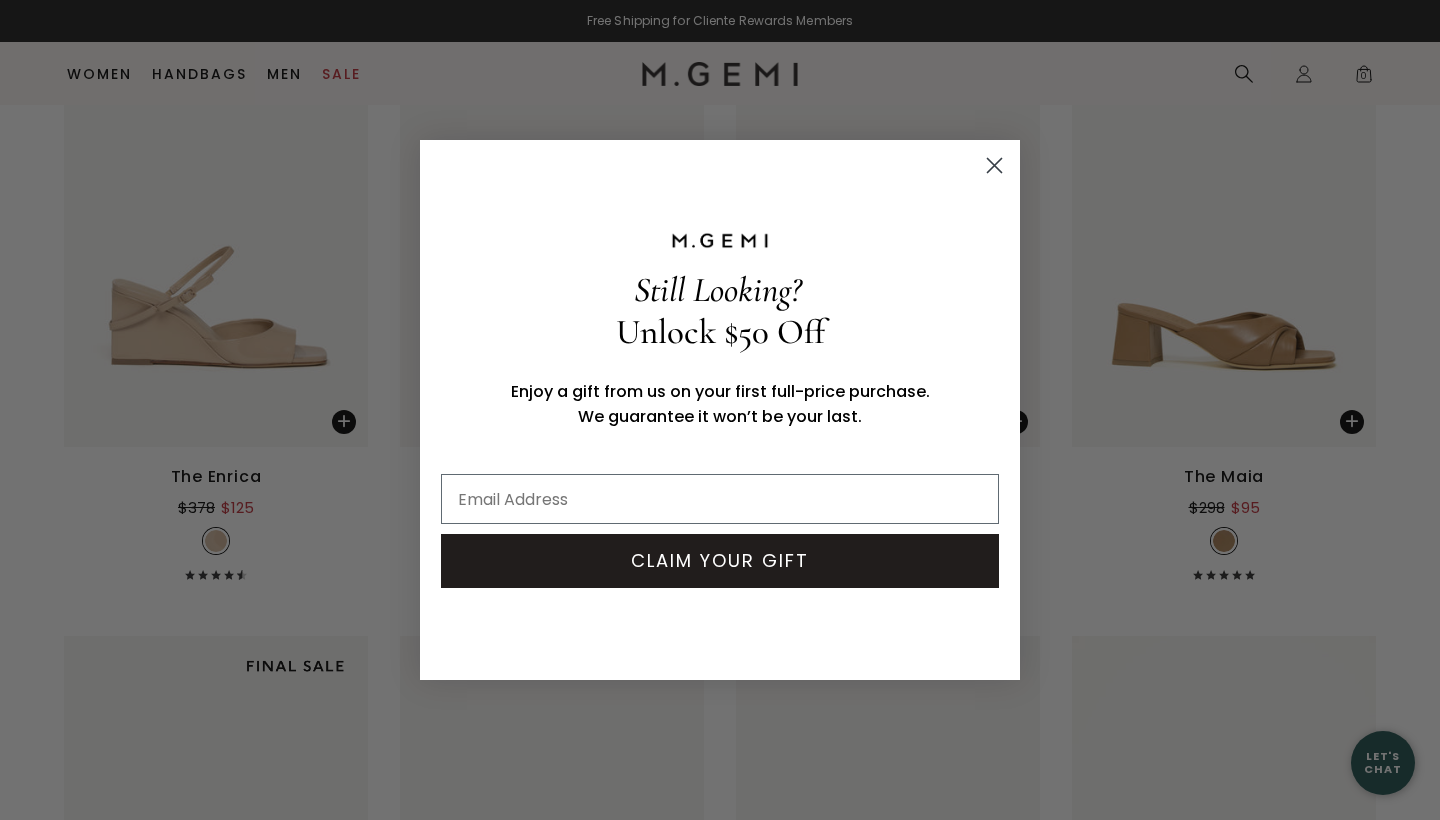 click 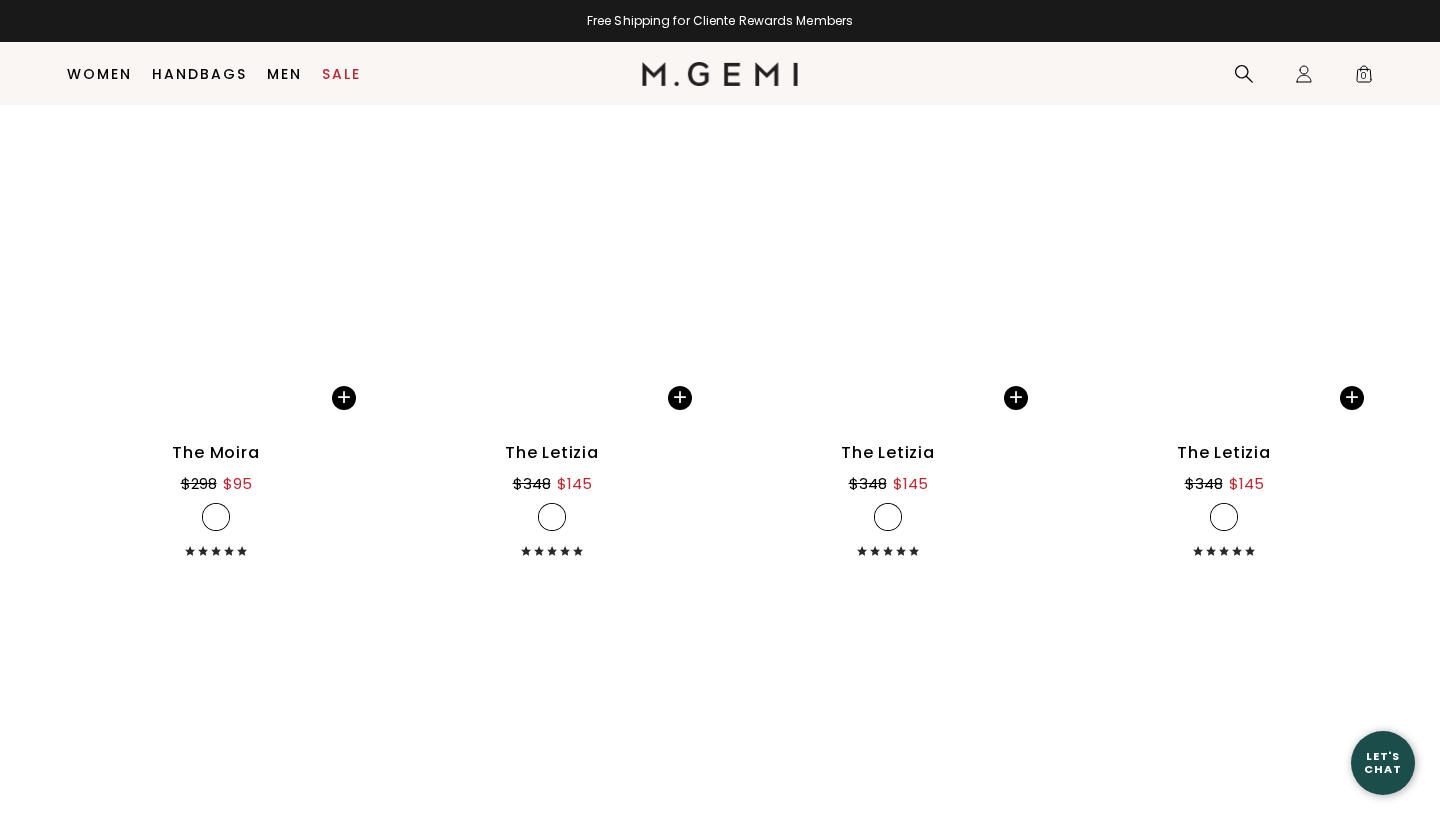 scroll, scrollTop: 7889, scrollLeft: 0, axis: vertical 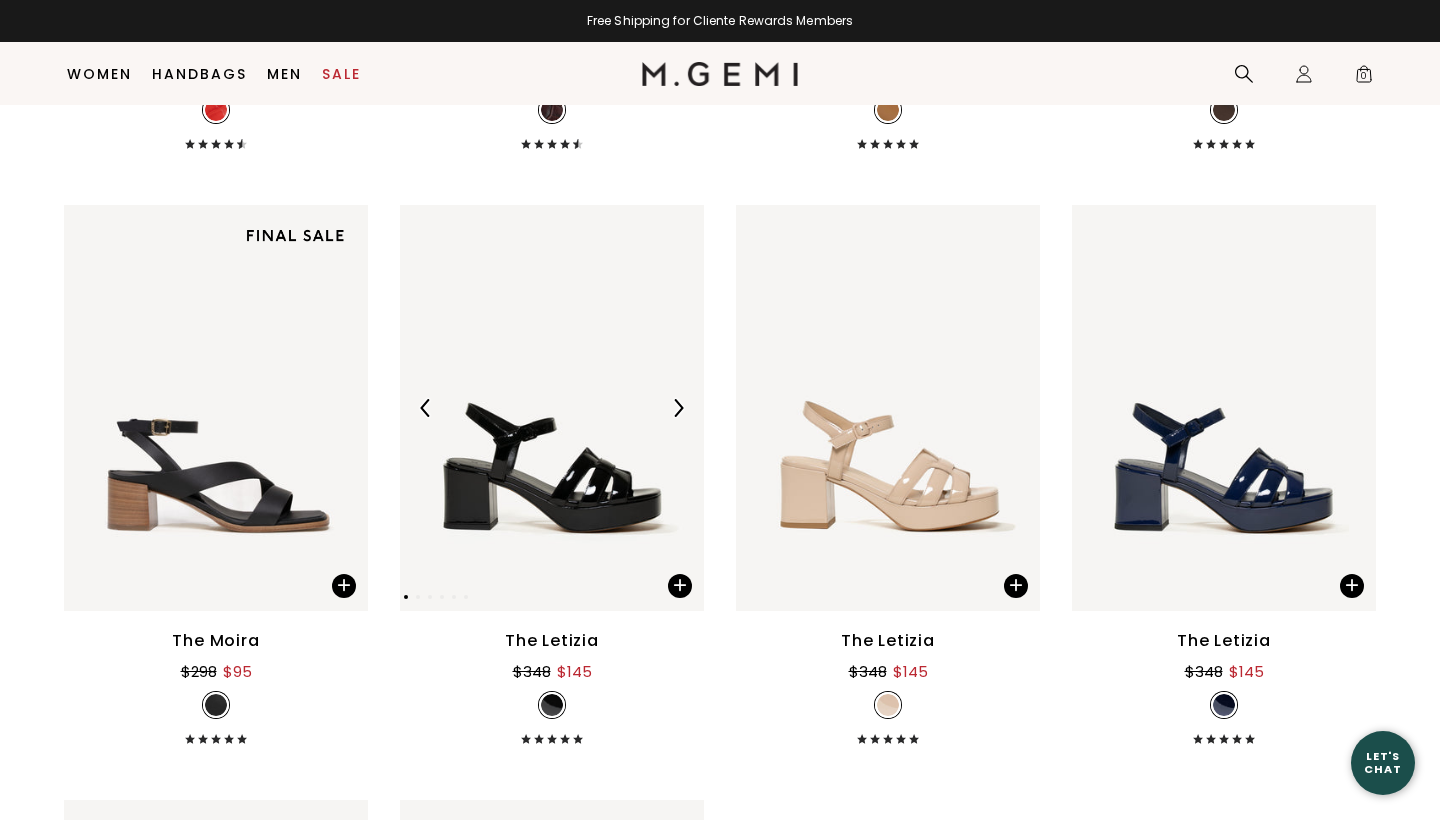 click at bounding box center [552, 407] 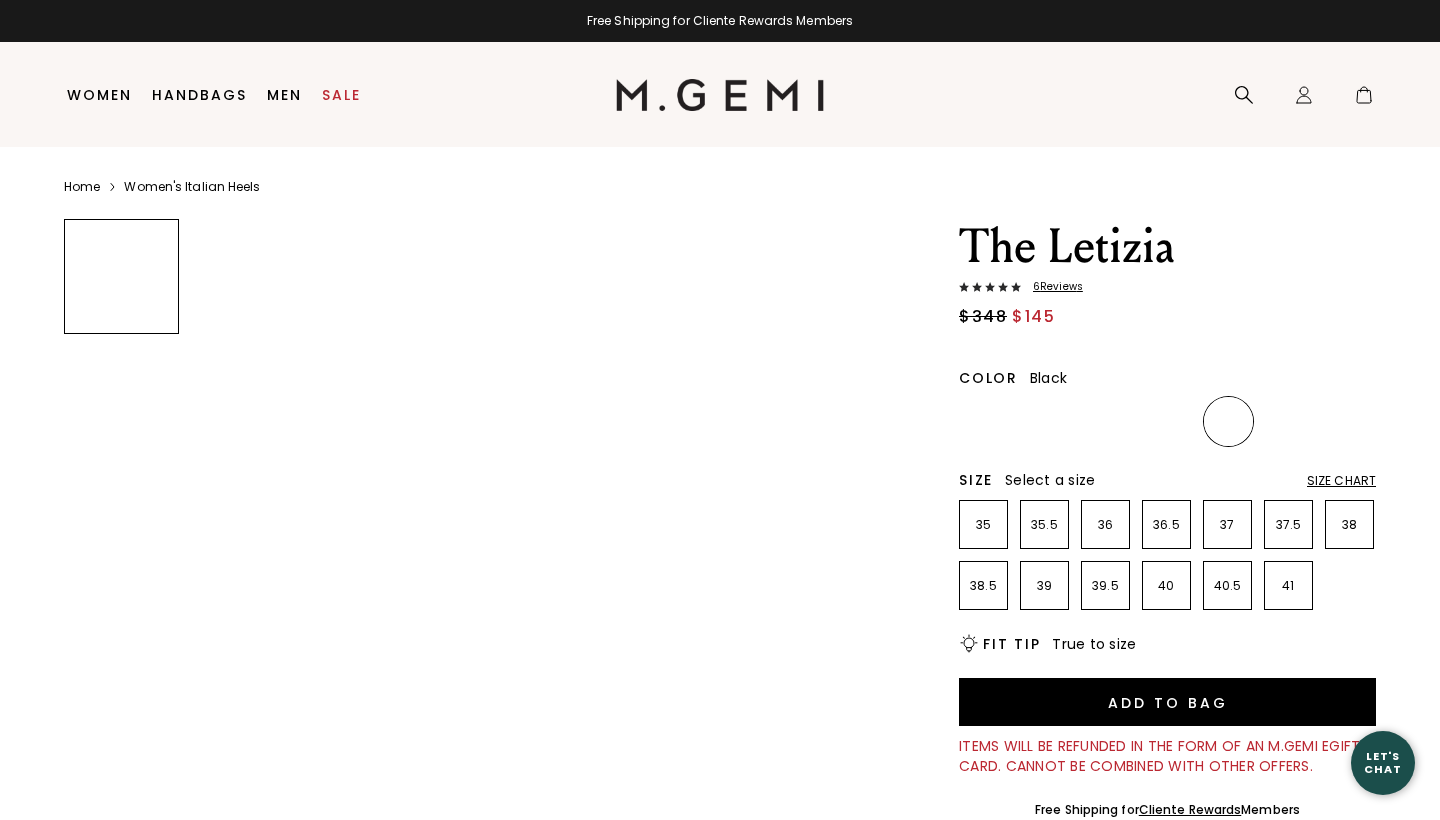 scroll, scrollTop: 0, scrollLeft: 0, axis: both 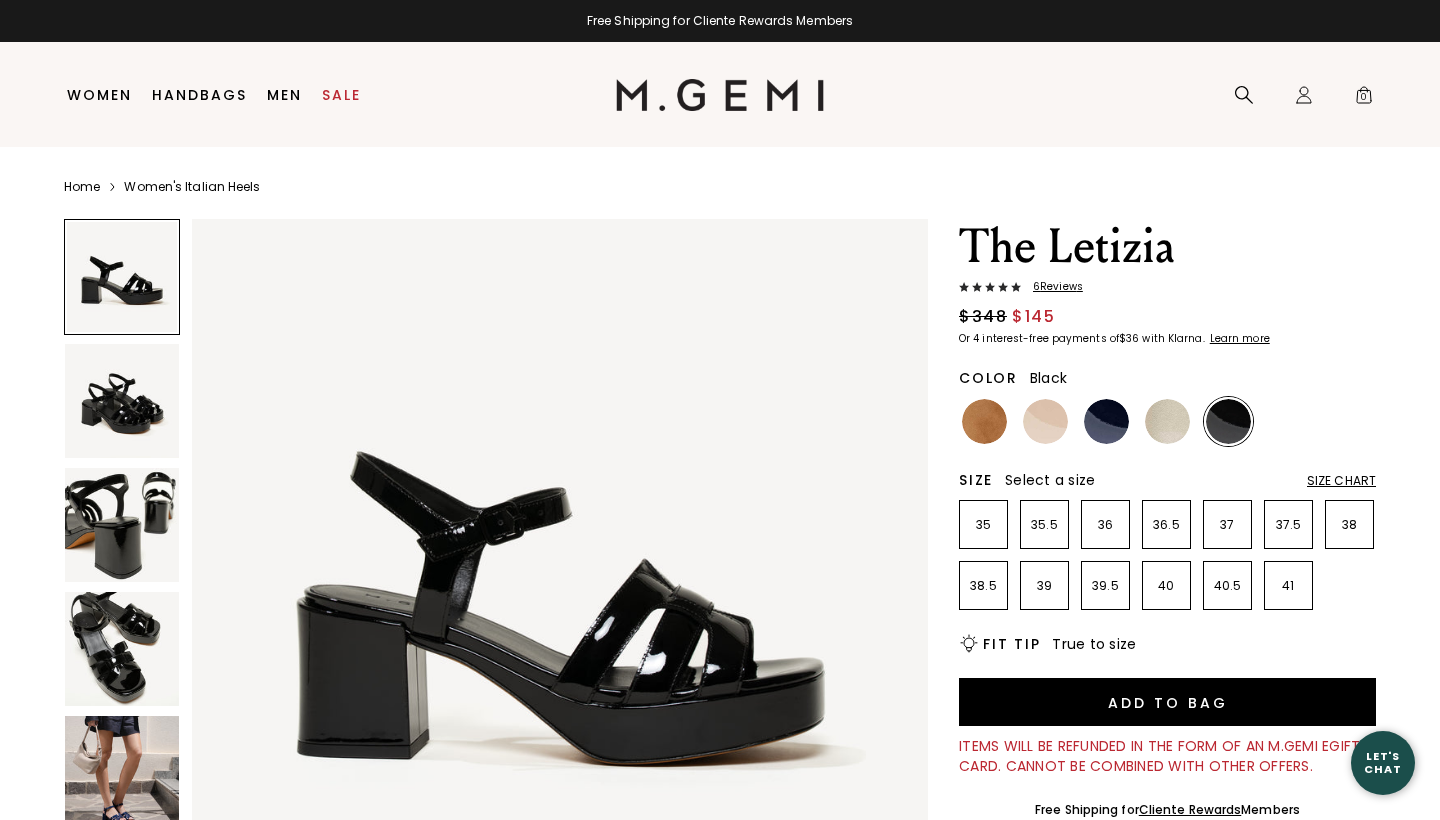 click at bounding box center [122, 773] 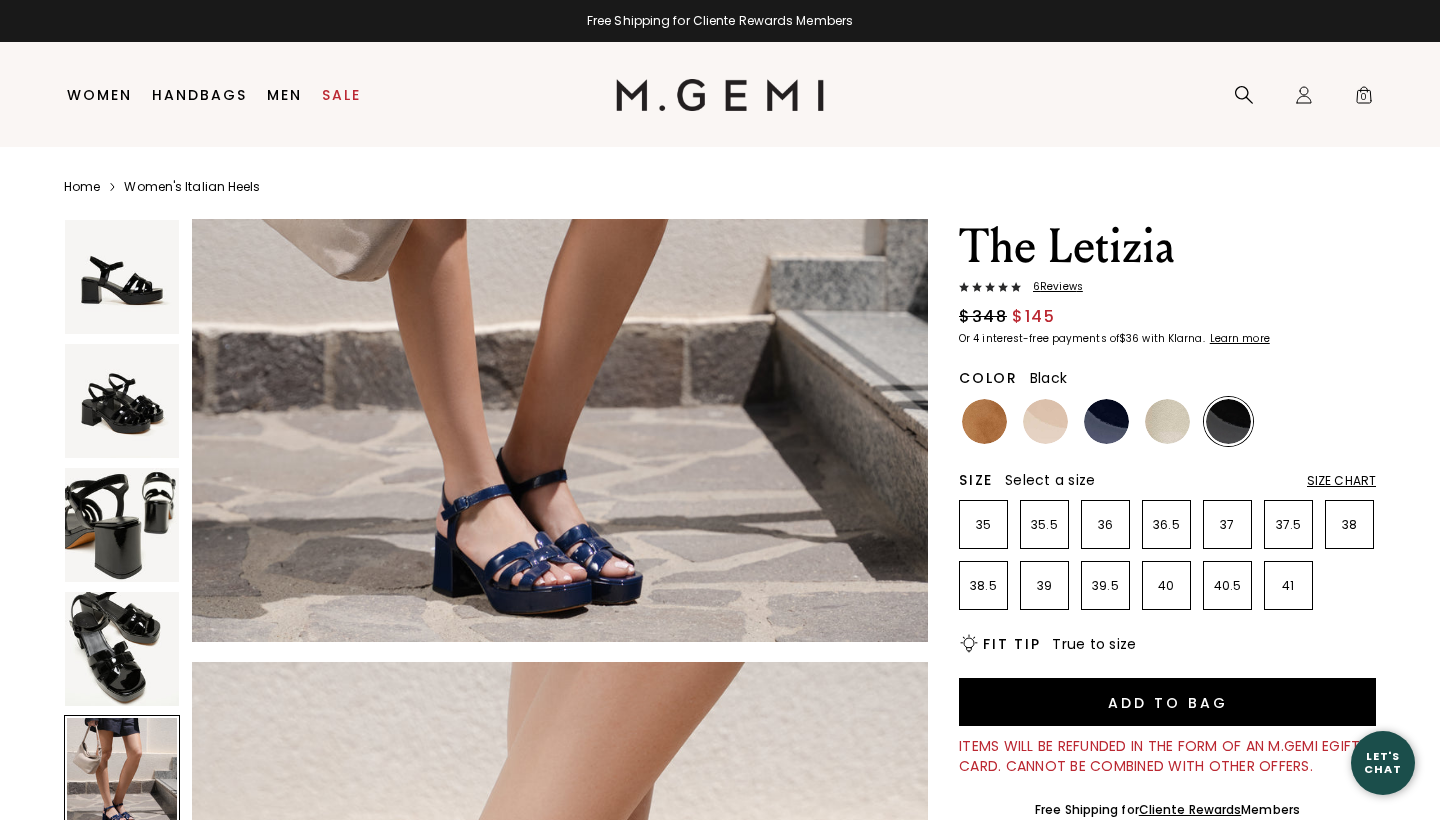 scroll, scrollTop: 3343, scrollLeft: 0, axis: vertical 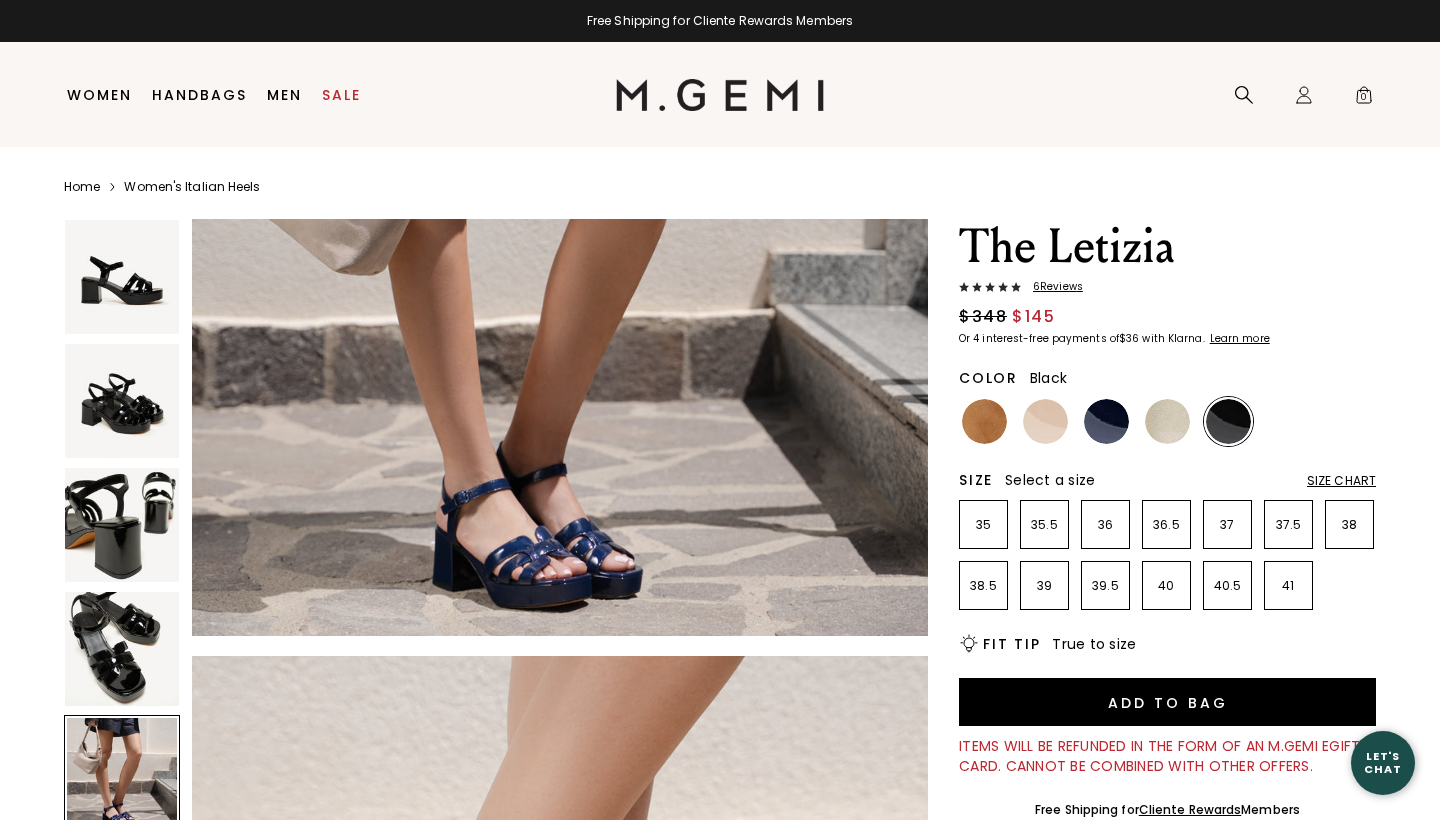 click at bounding box center (1228, 421) 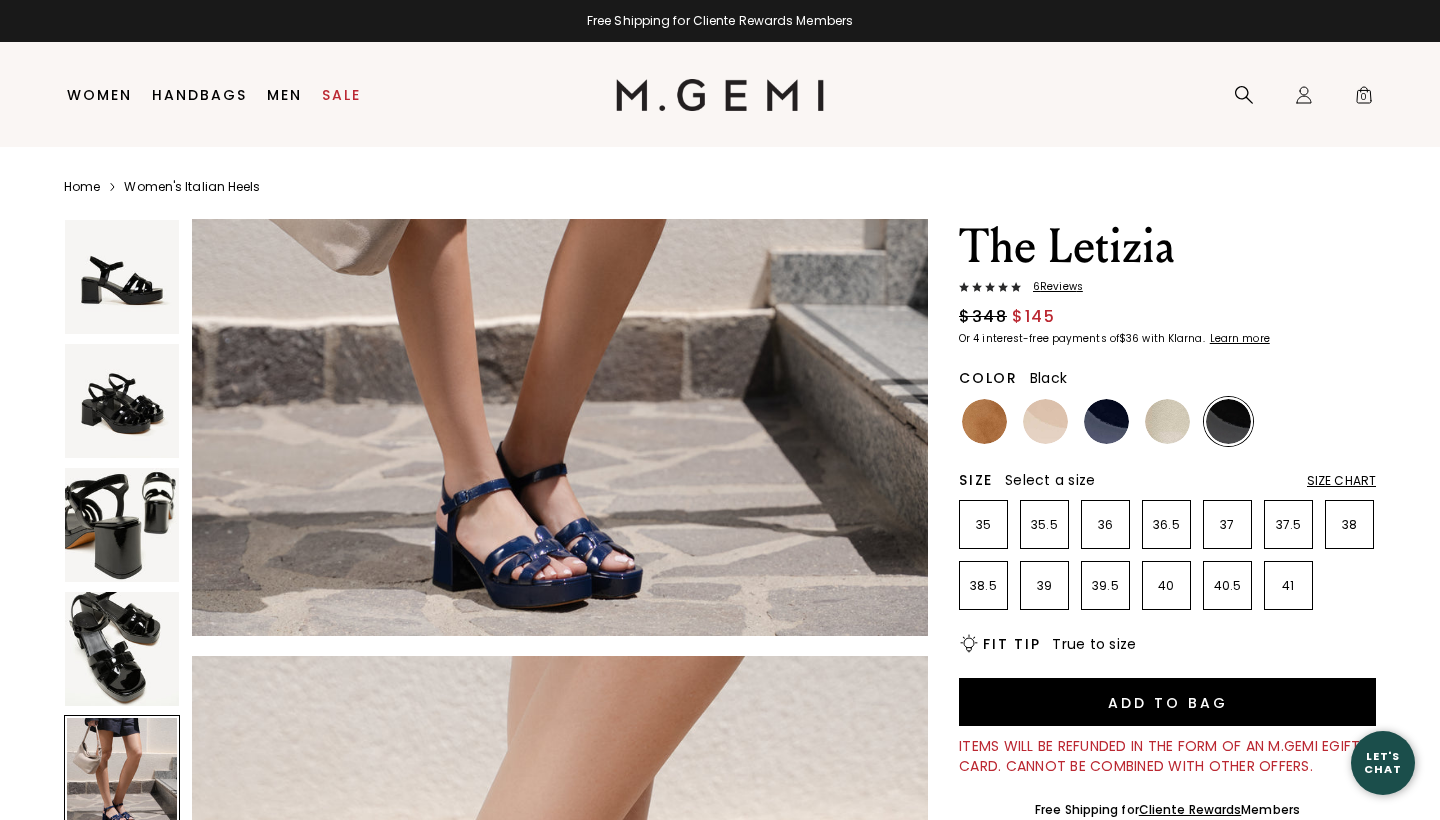 click at bounding box center (1228, 421) 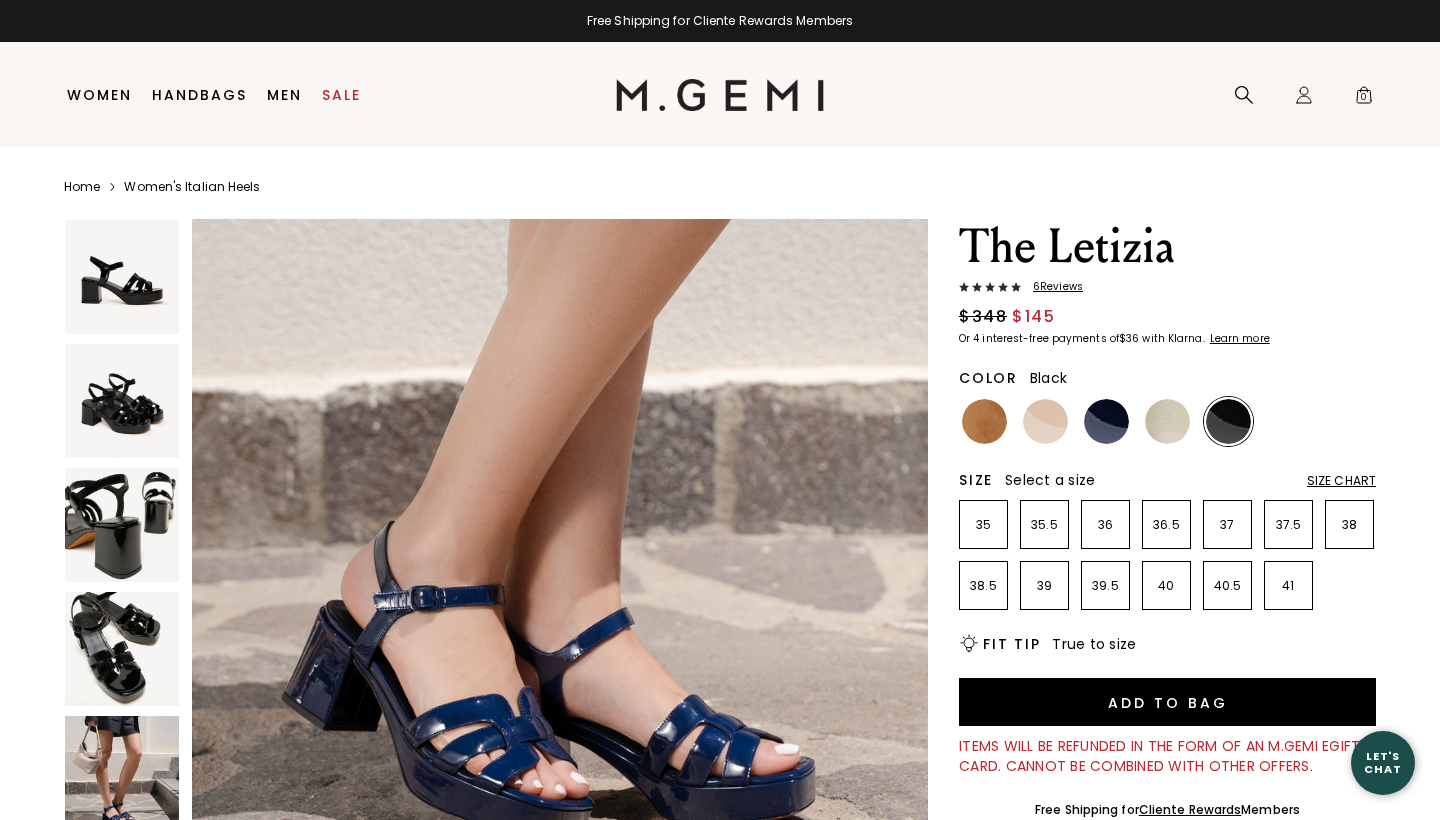 scroll, scrollTop: 3800, scrollLeft: 0, axis: vertical 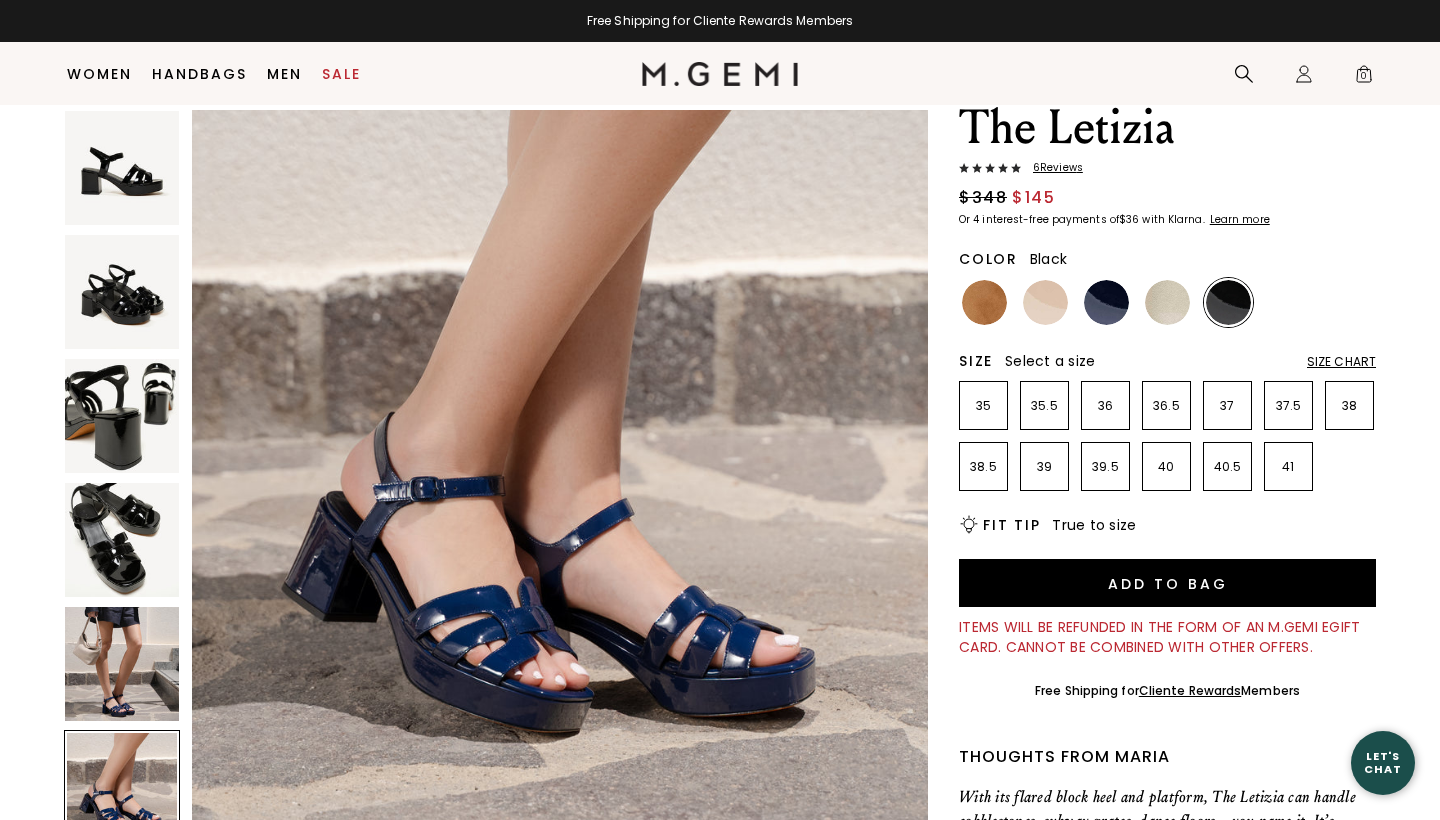 click at bounding box center (122, 540) 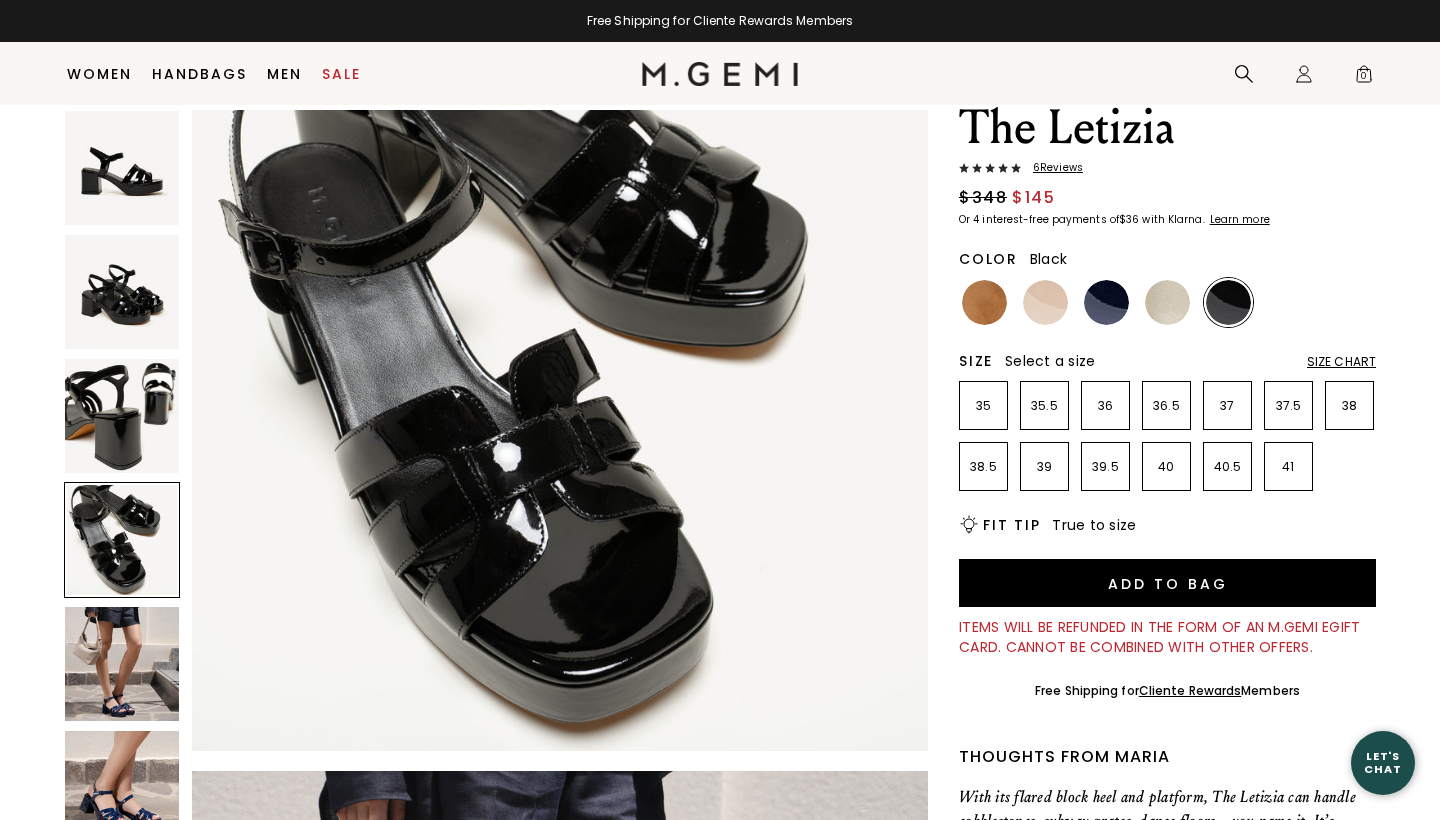 scroll, scrollTop: 2377, scrollLeft: 0, axis: vertical 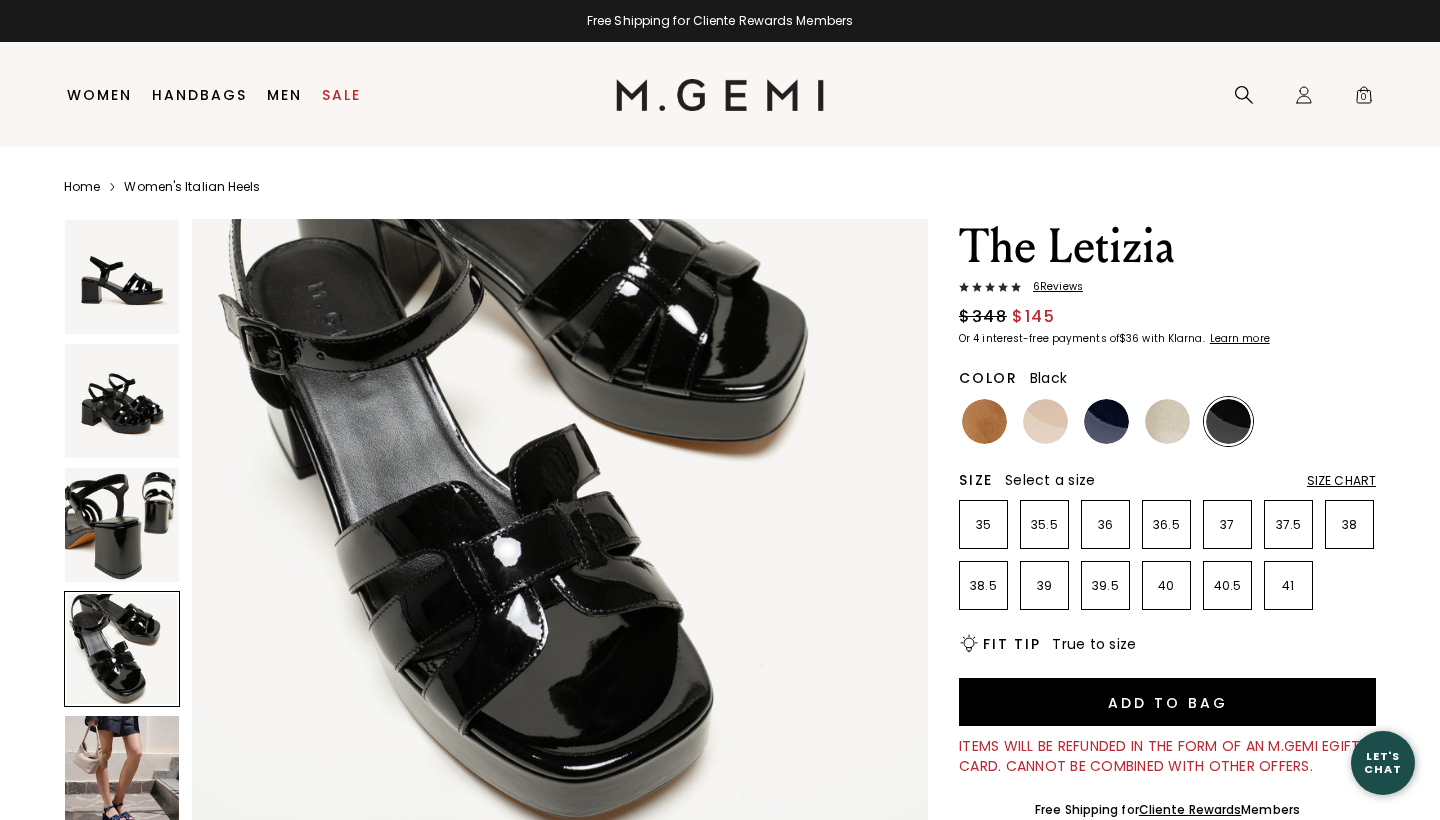 click on "Size Chart" at bounding box center [1341, 481] 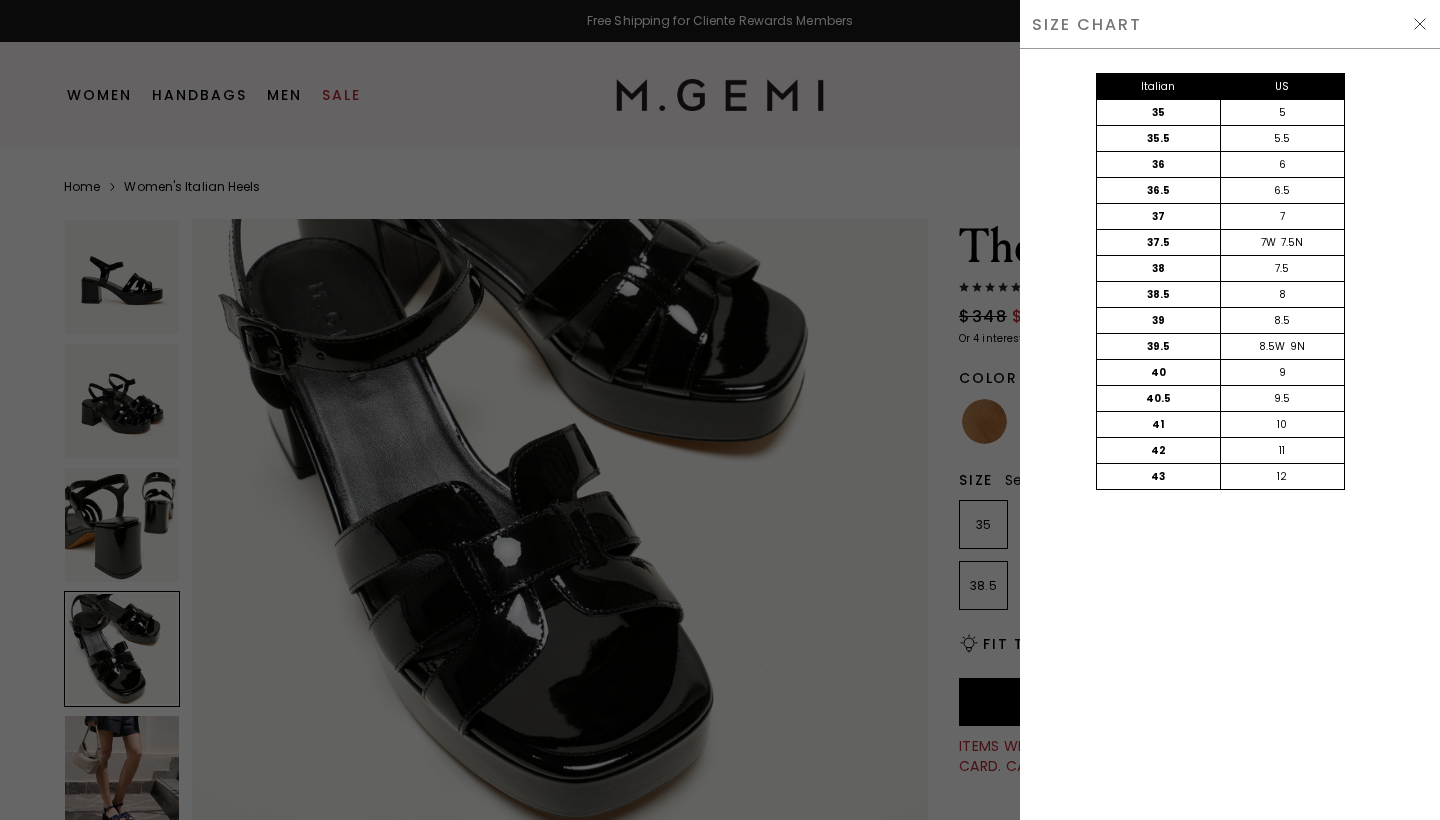 click at bounding box center [1420, 24] 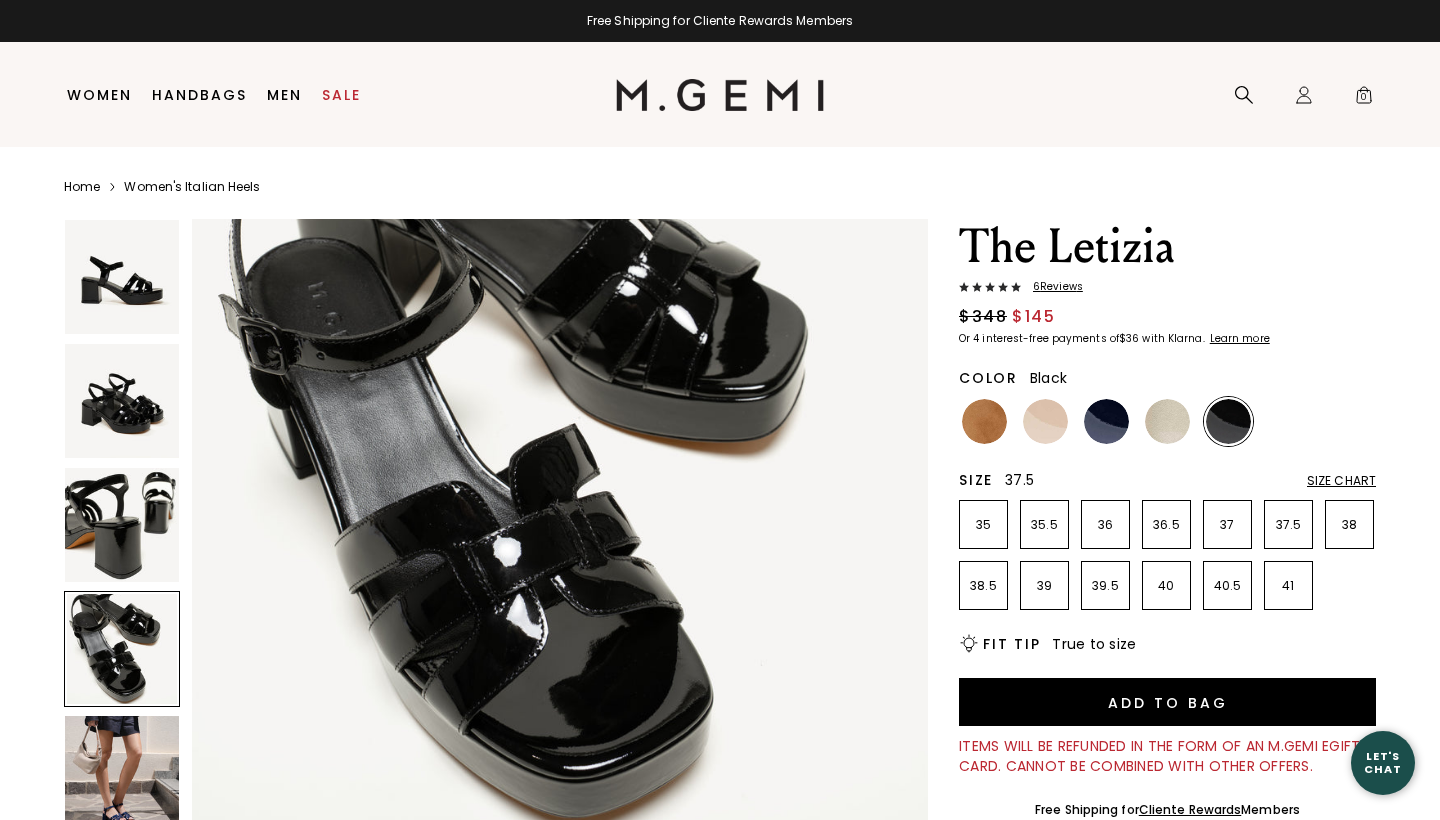 click on "37.5" at bounding box center (1288, 525) 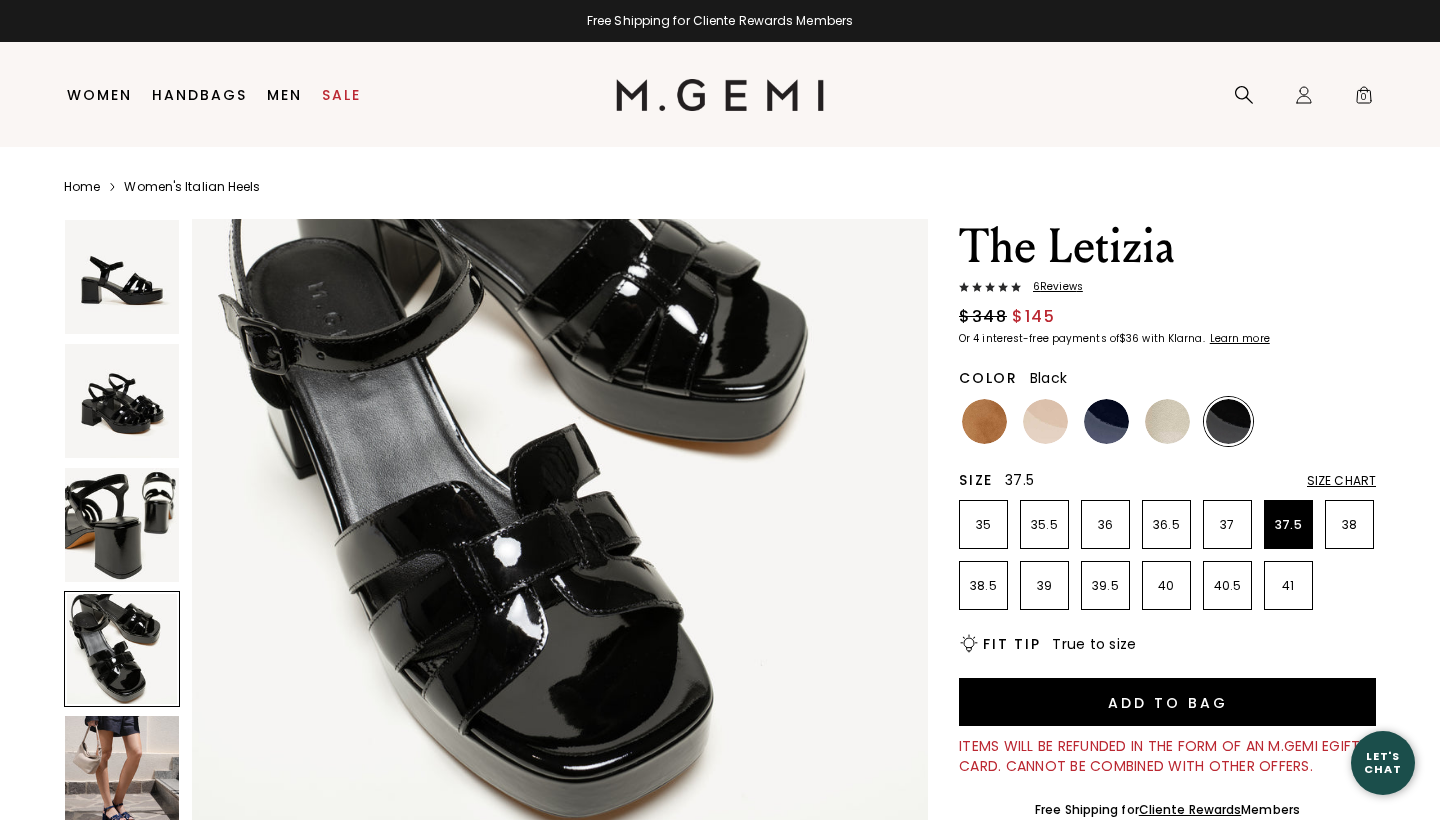 scroll, scrollTop: 0, scrollLeft: 0, axis: both 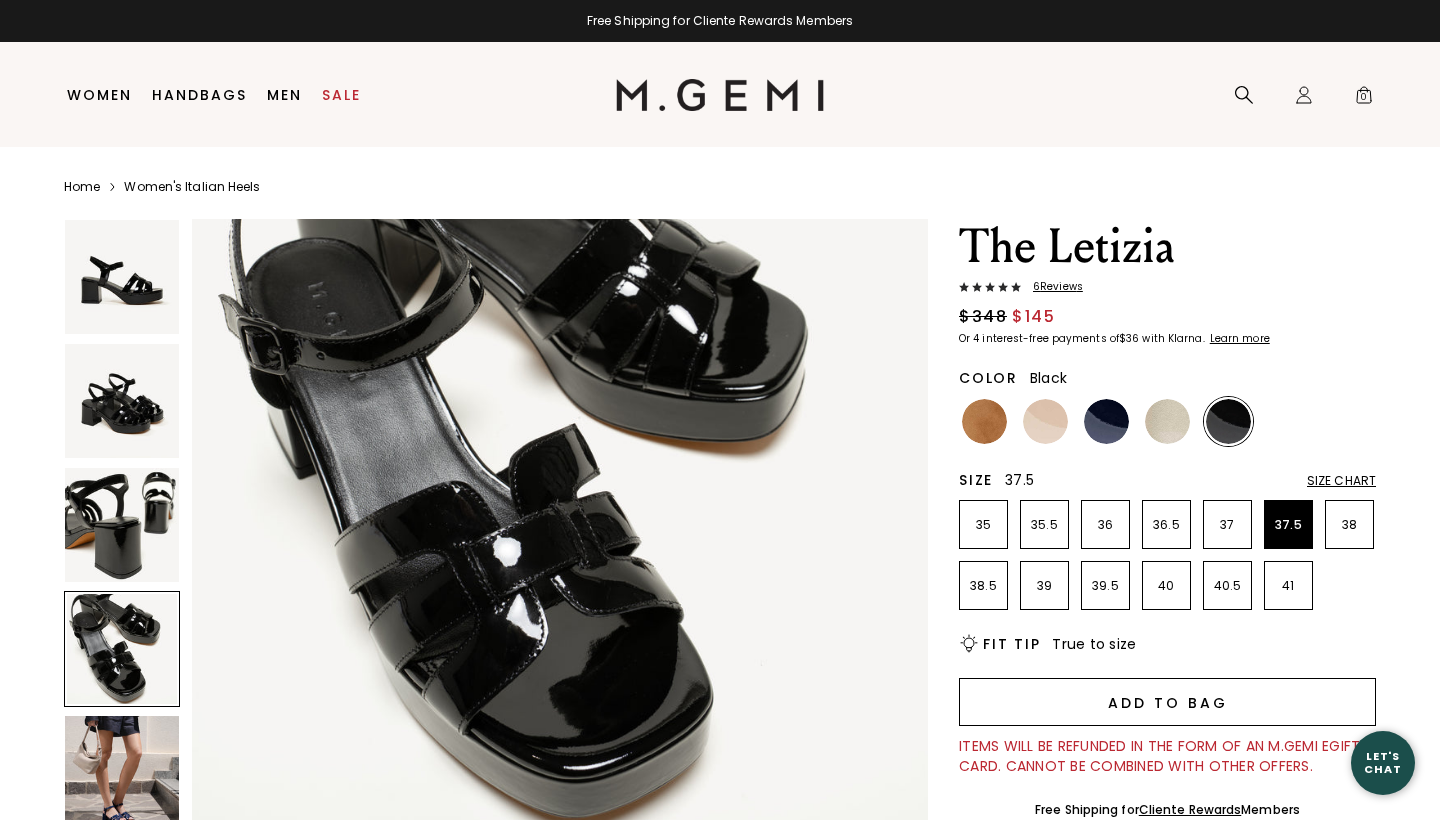 click on "Add to Bag" at bounding box center (1167, 702) 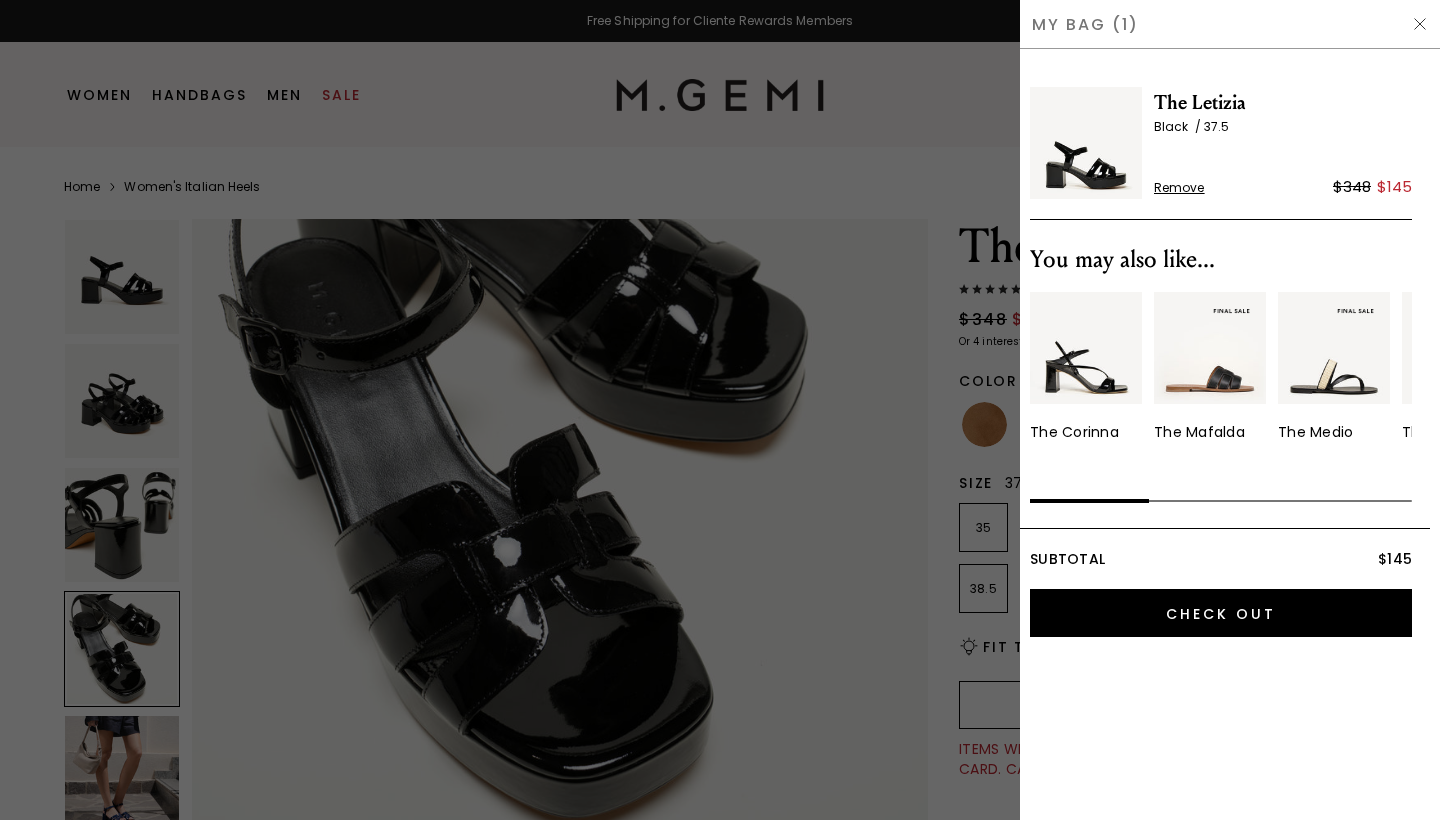 scroll, scrollTop: 0, scrollLeft: 0, axis: both 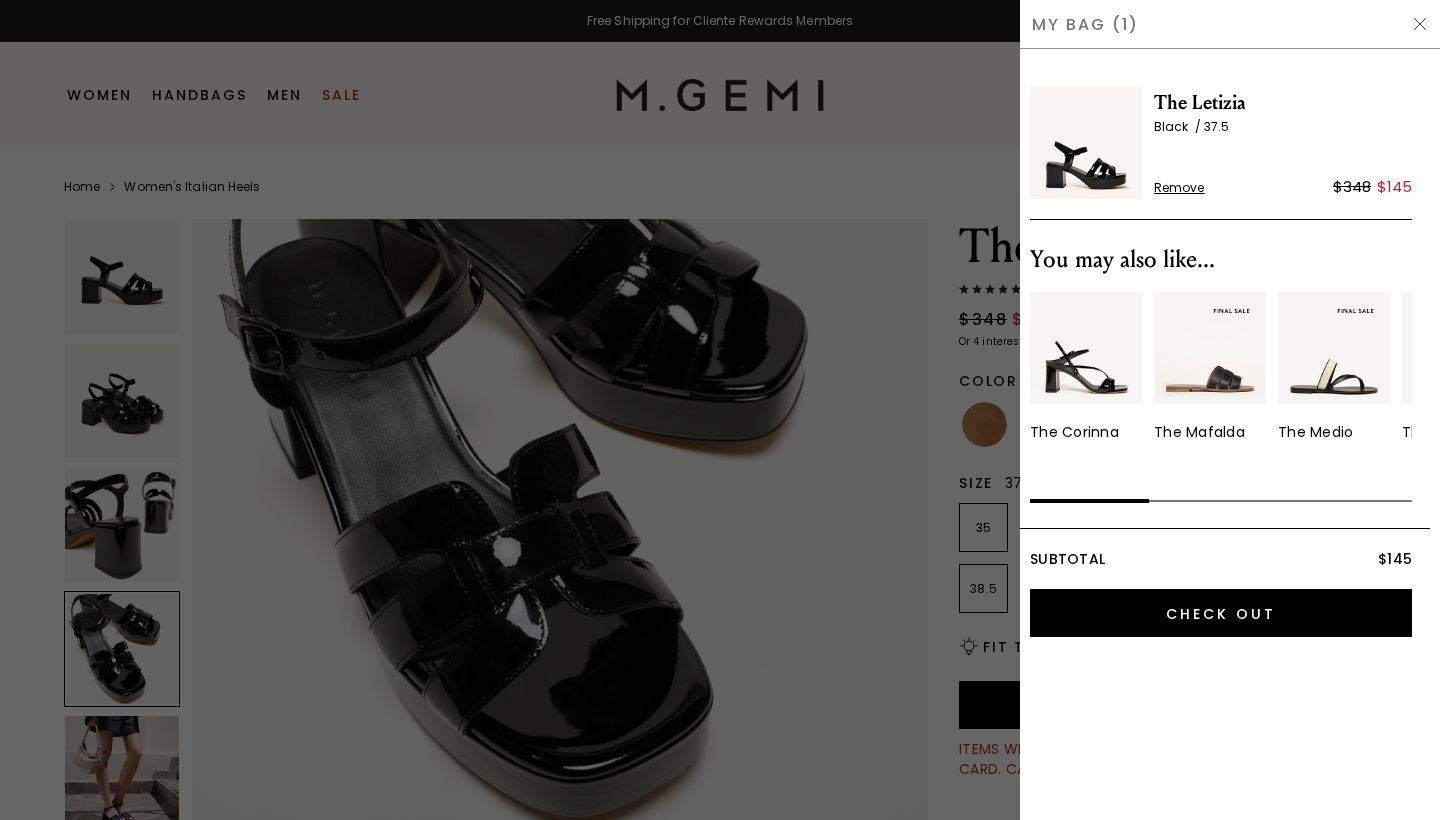 click at bounding box center (1086, 348) 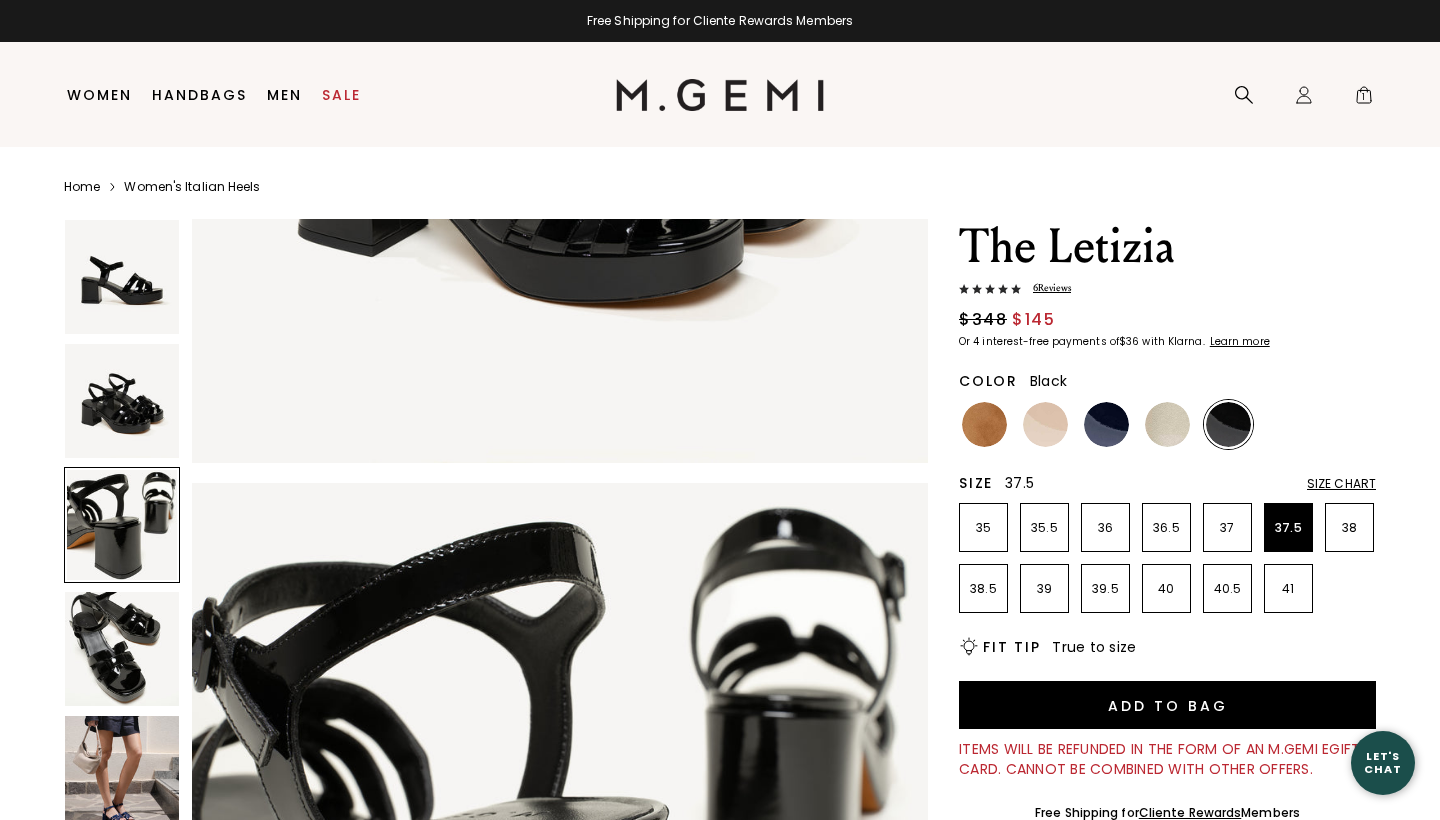 scroll, scrollTop: 1246, scrollLeft: 0, axis: vertical 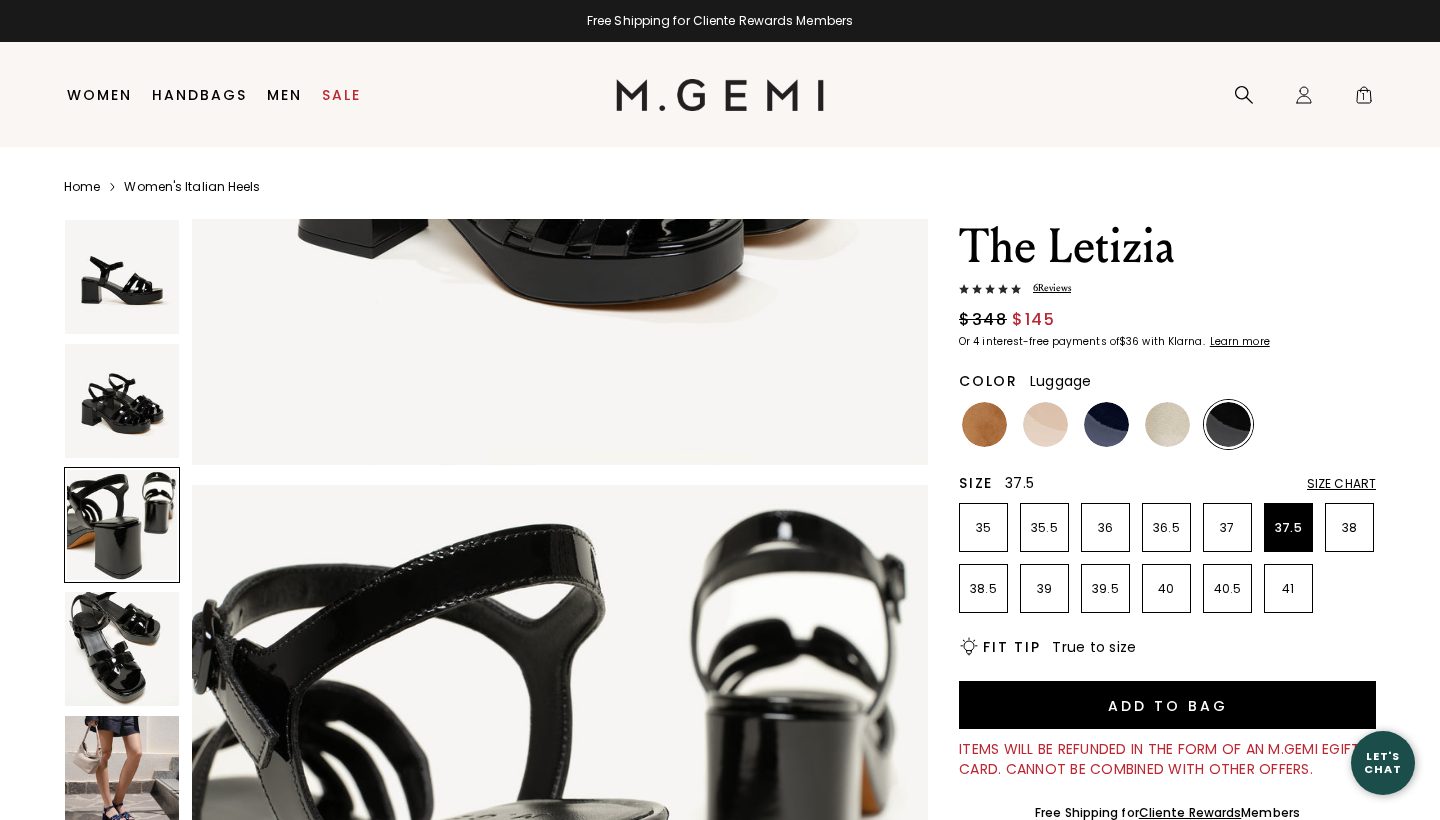 click at bounding box center (984, 424) 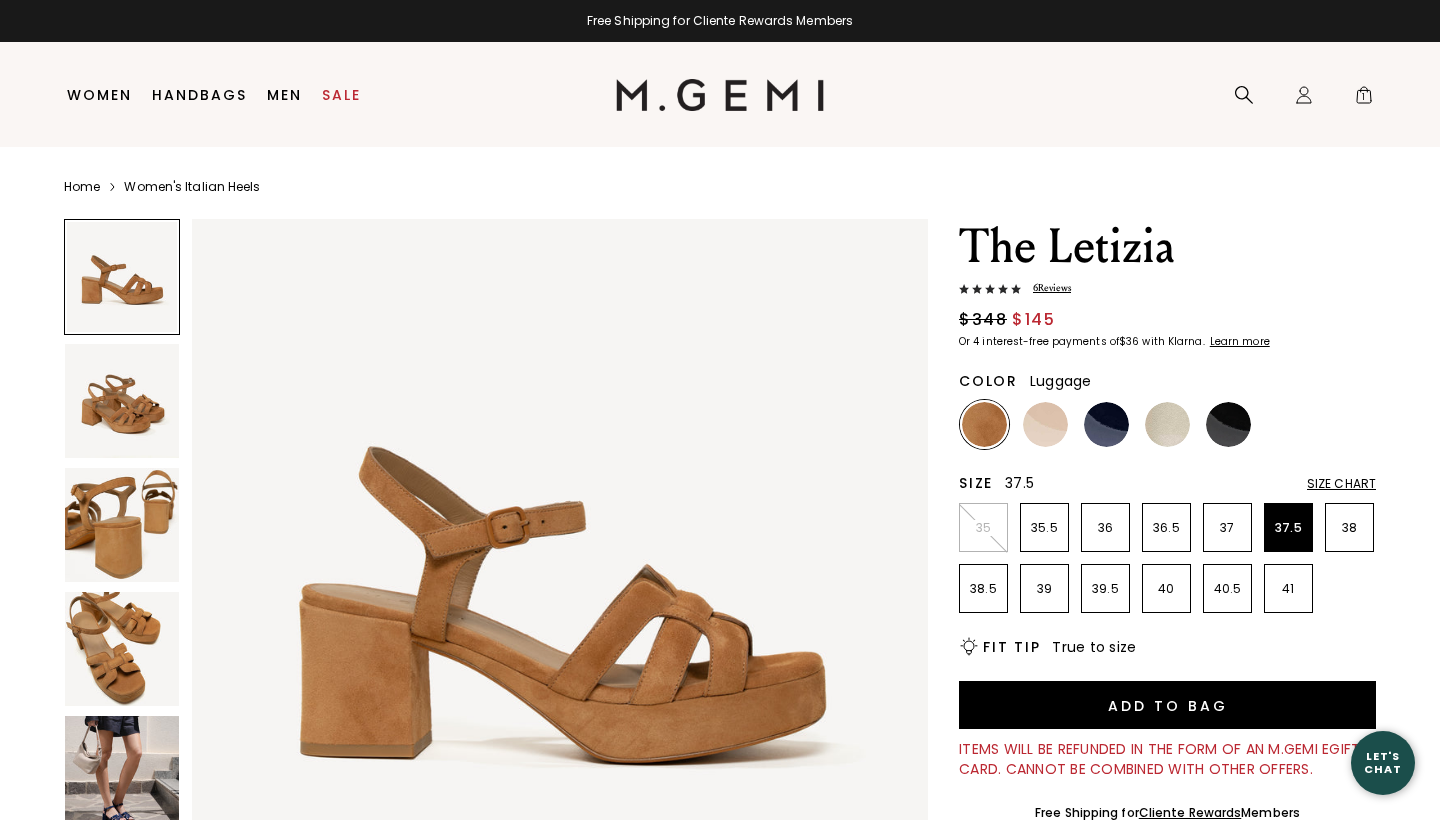 scroll, scrollTop: 0, scrollLeft: 0, axis: both 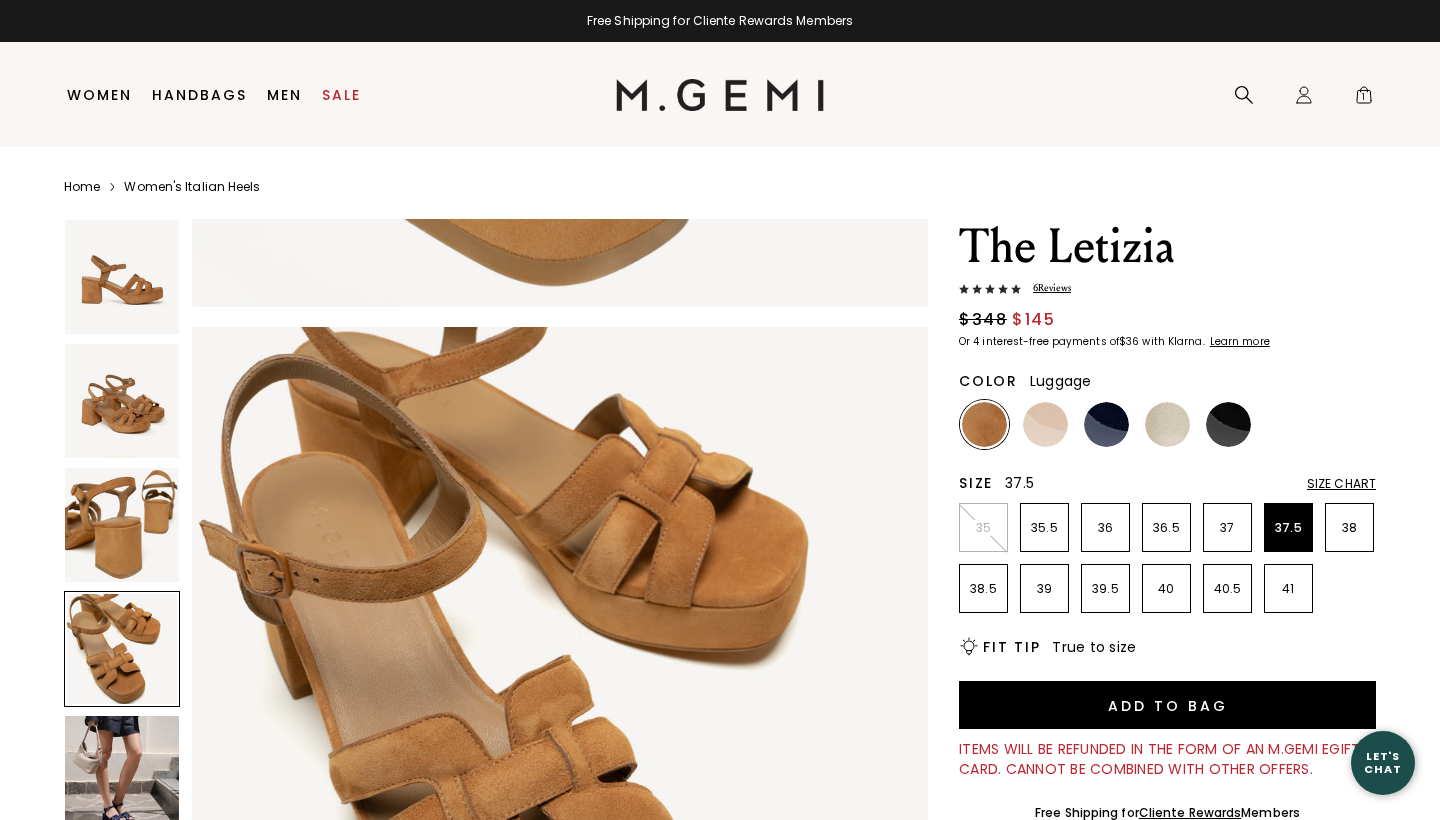 click at bounding box center [122, 401] 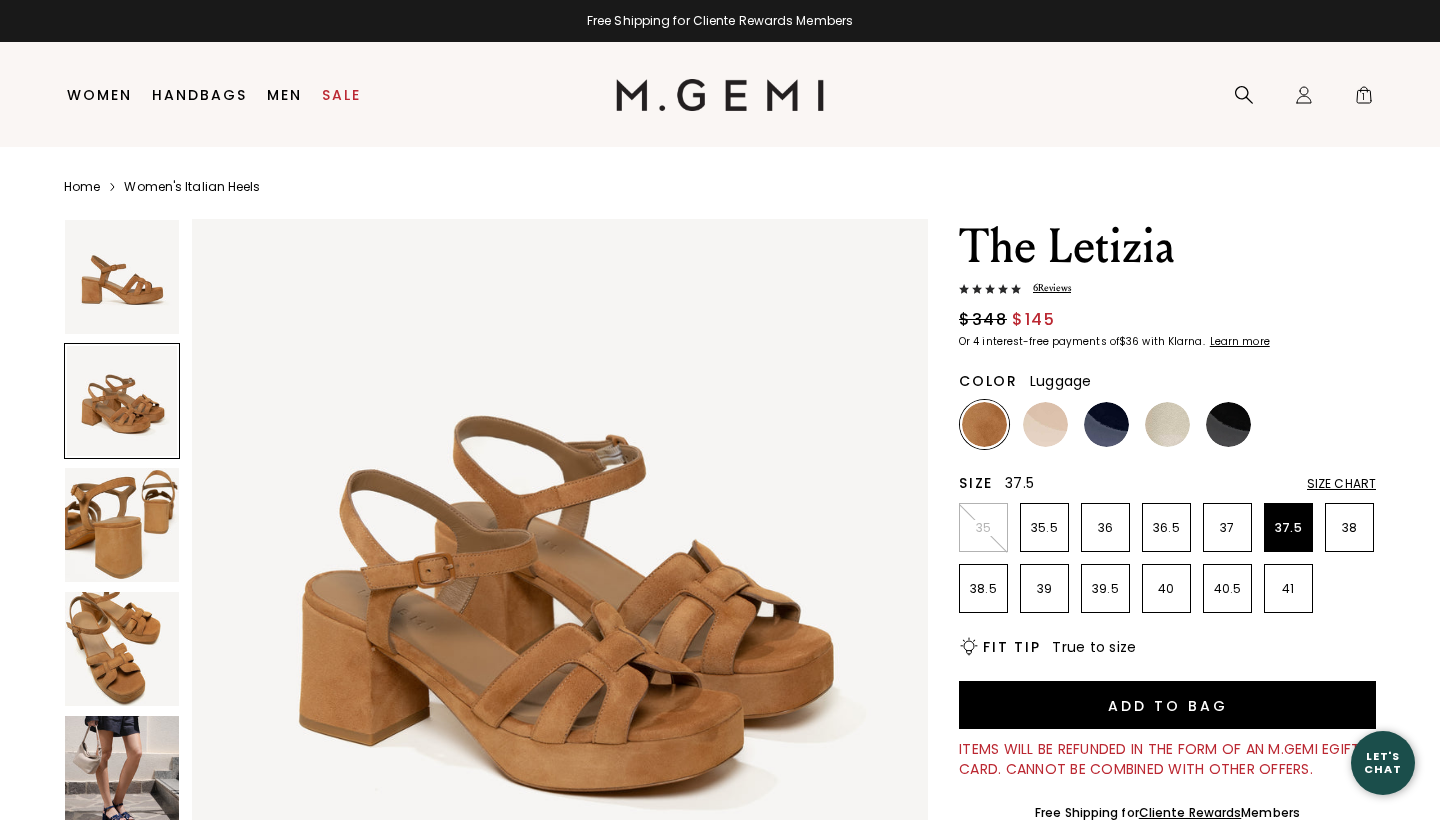 scroll, scrollTop: 756, scrollLeft: 0, axis: vertical 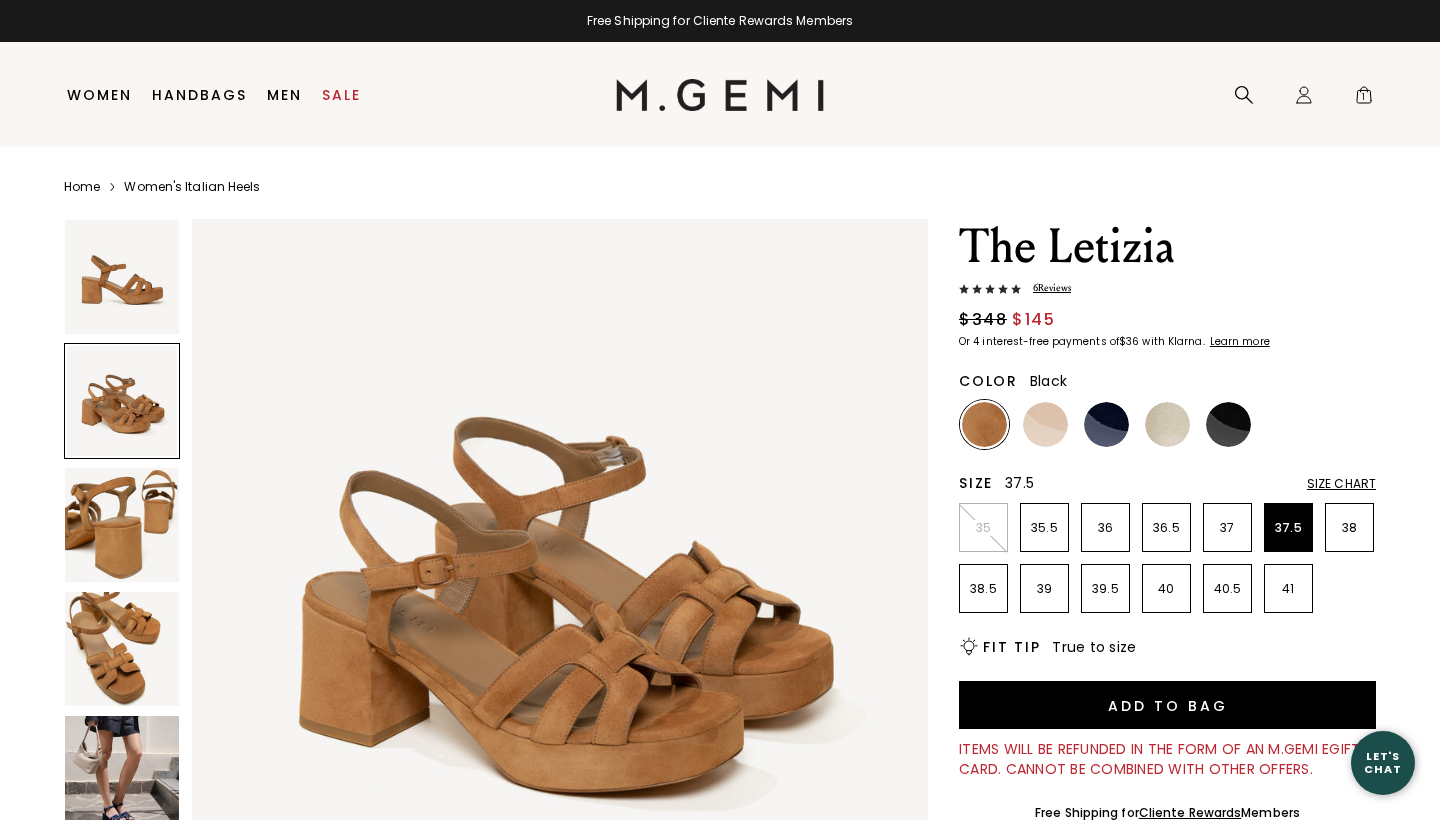 click at bounding box center [1228, 424] 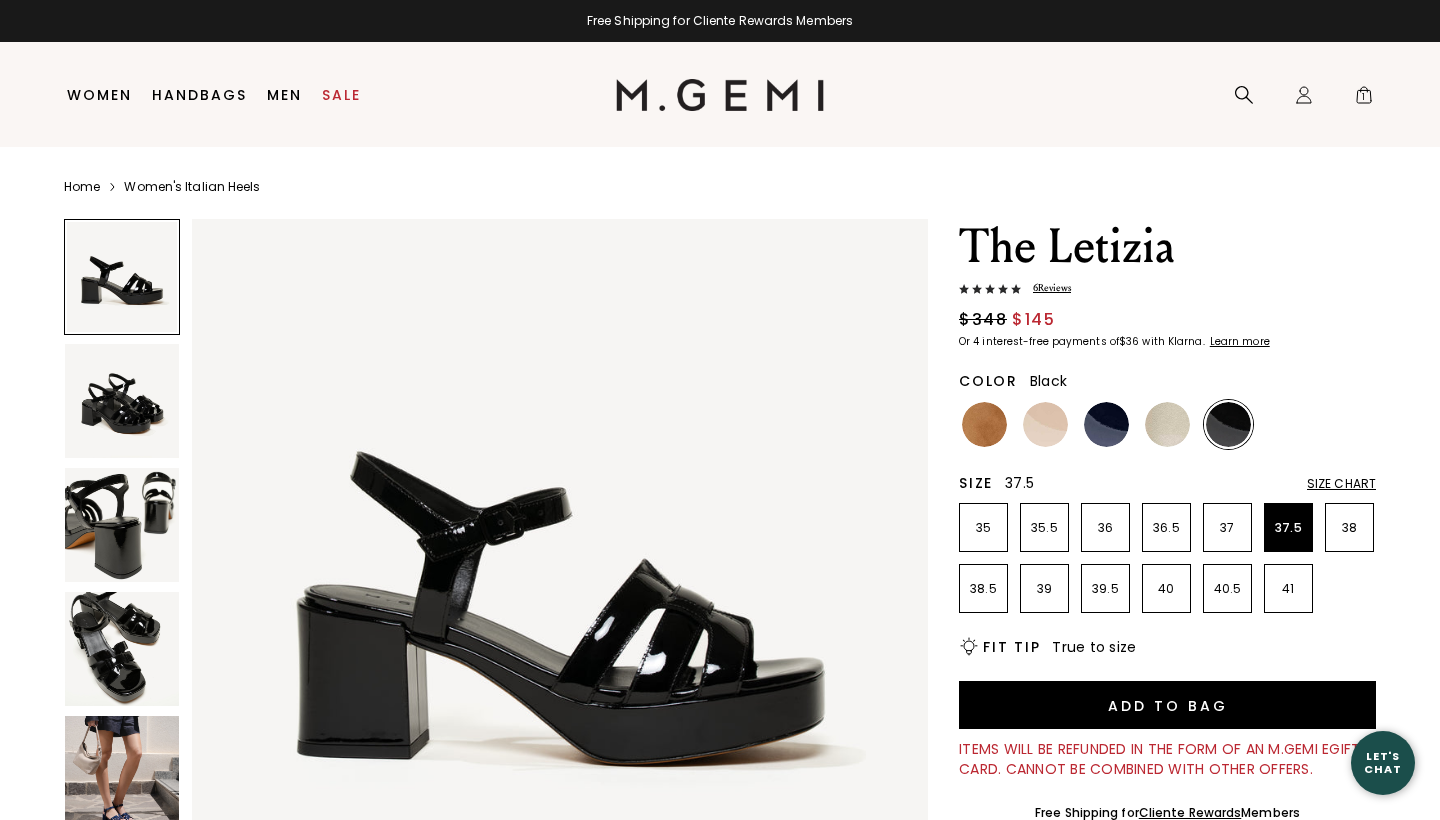 scroll, scrollTop: 0, scrollLeft: 0, axis: both 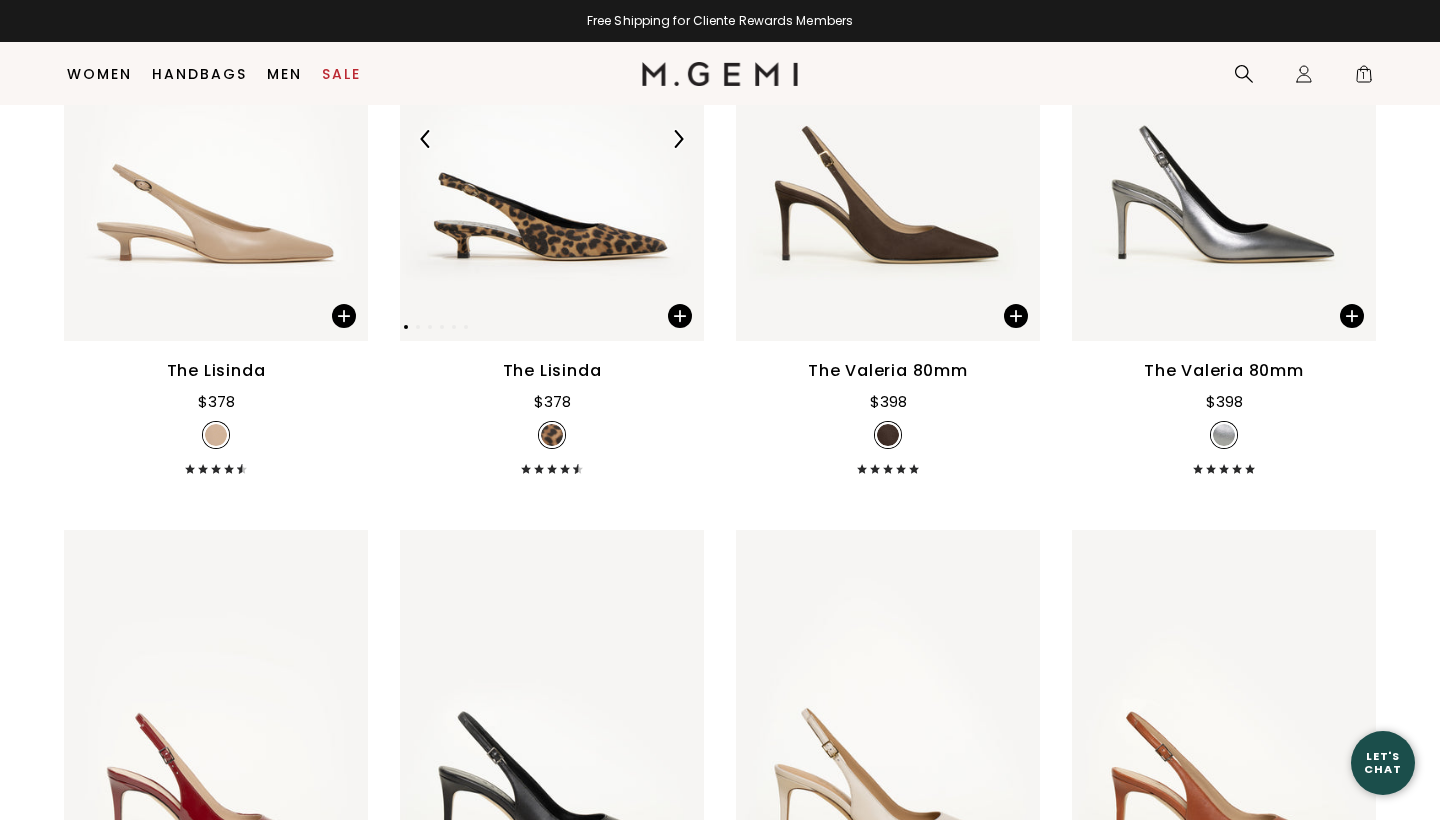 click at bounding box center (552, 138) 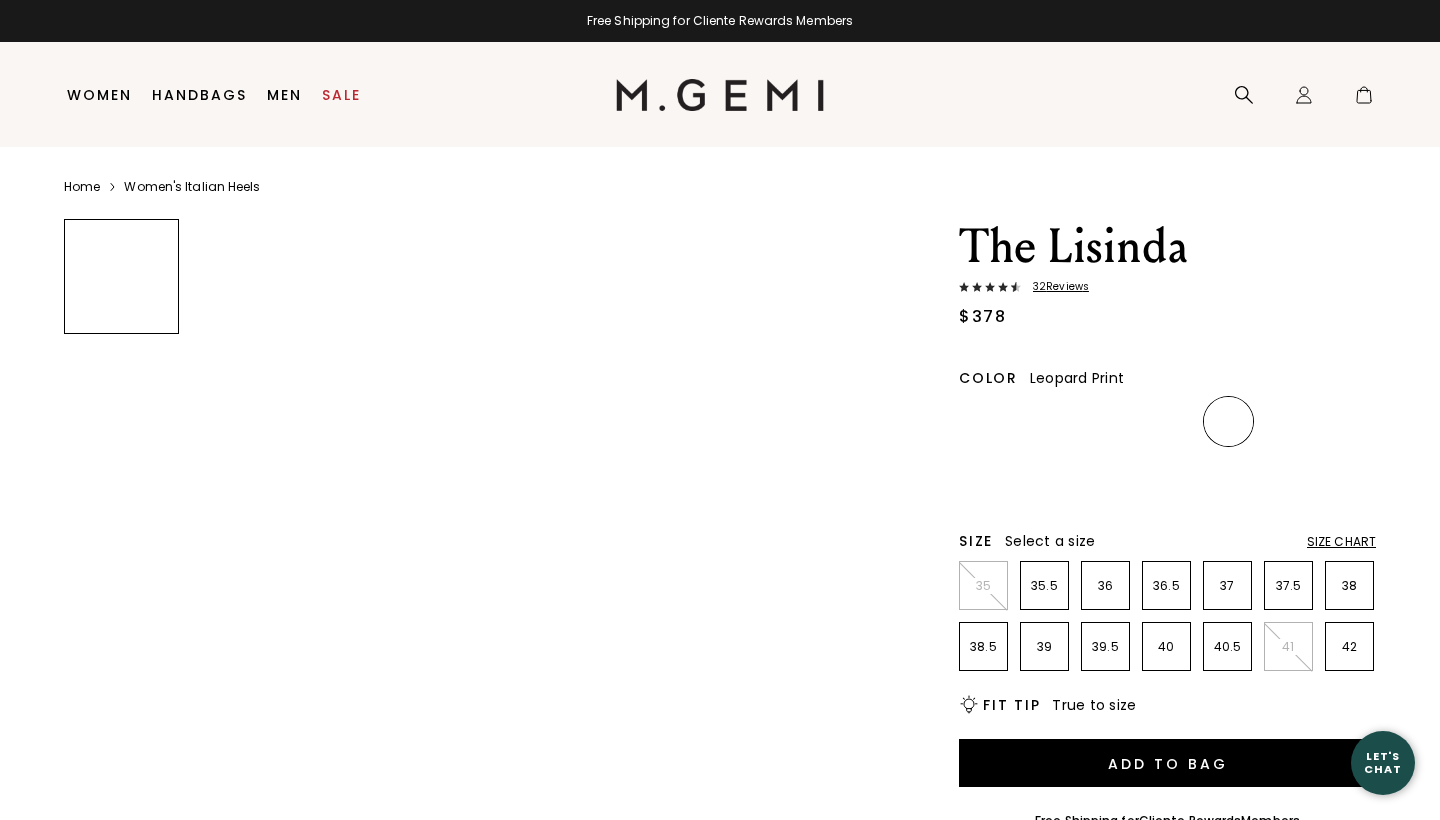 scroll, scrollTop: 0, scrollLeft: 0, axis: both 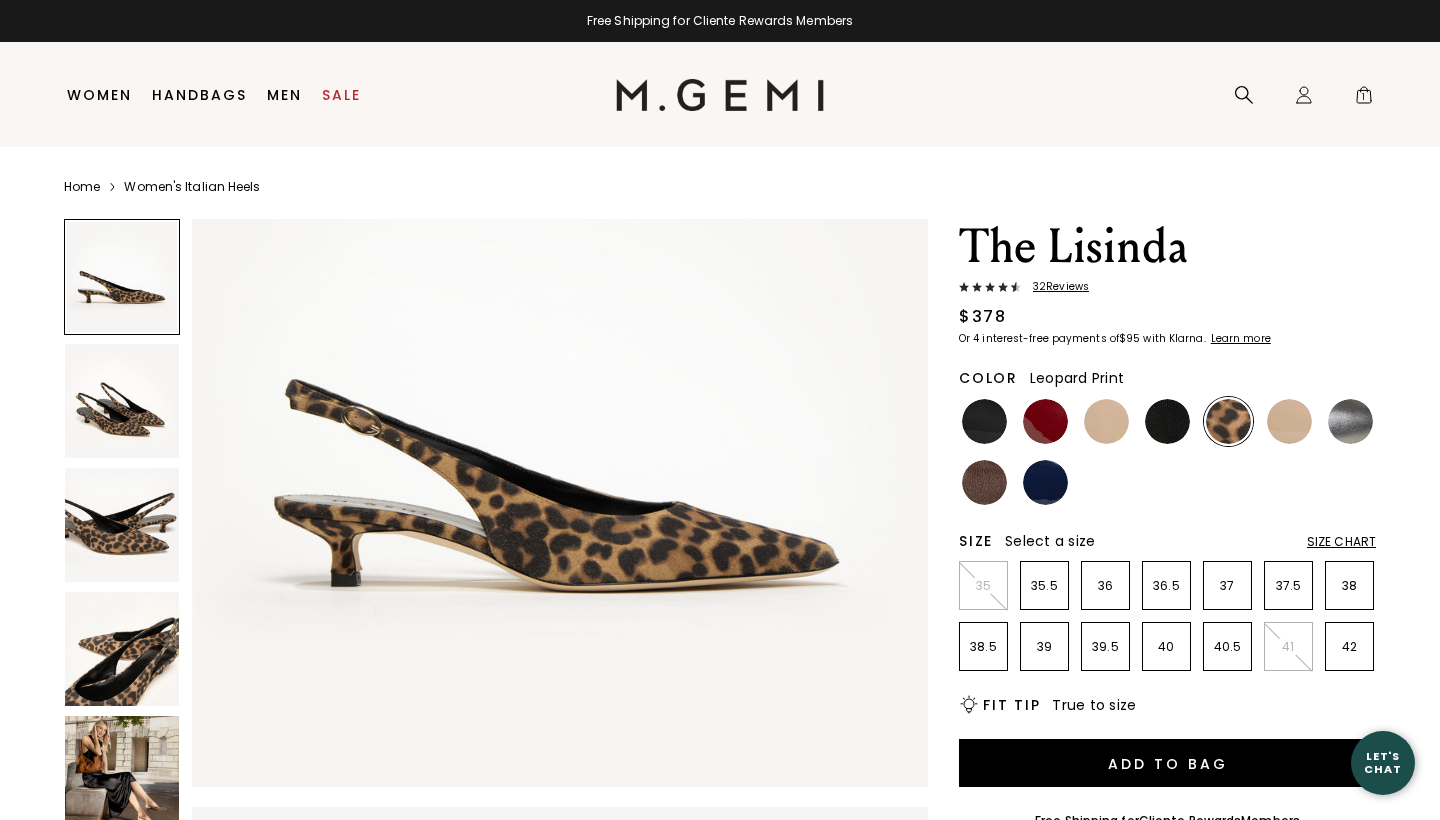 click at bounding box center (122, 649) 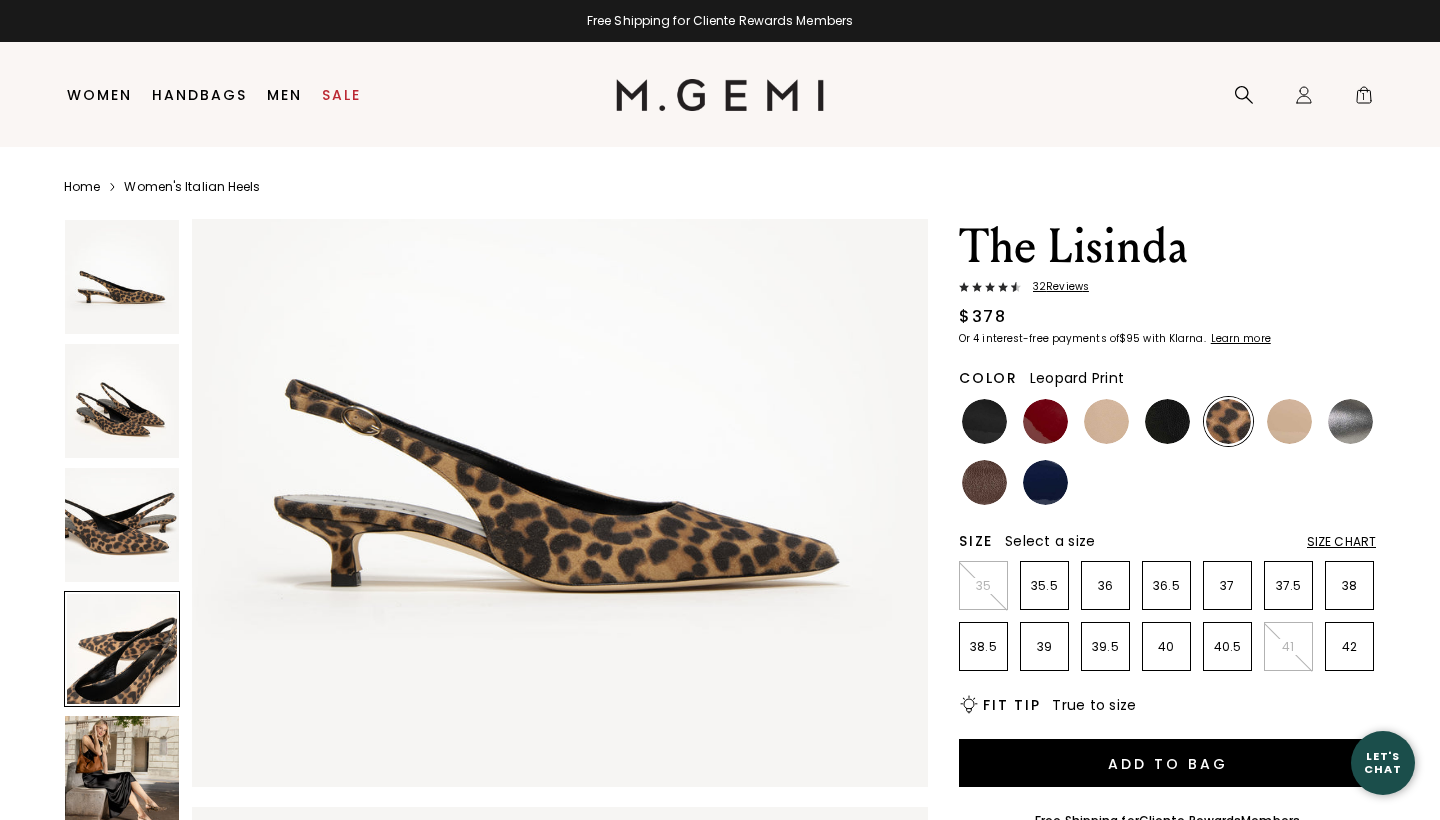 scroll, scrollTop: 2268, scrollLeft: 0, axis: vertical 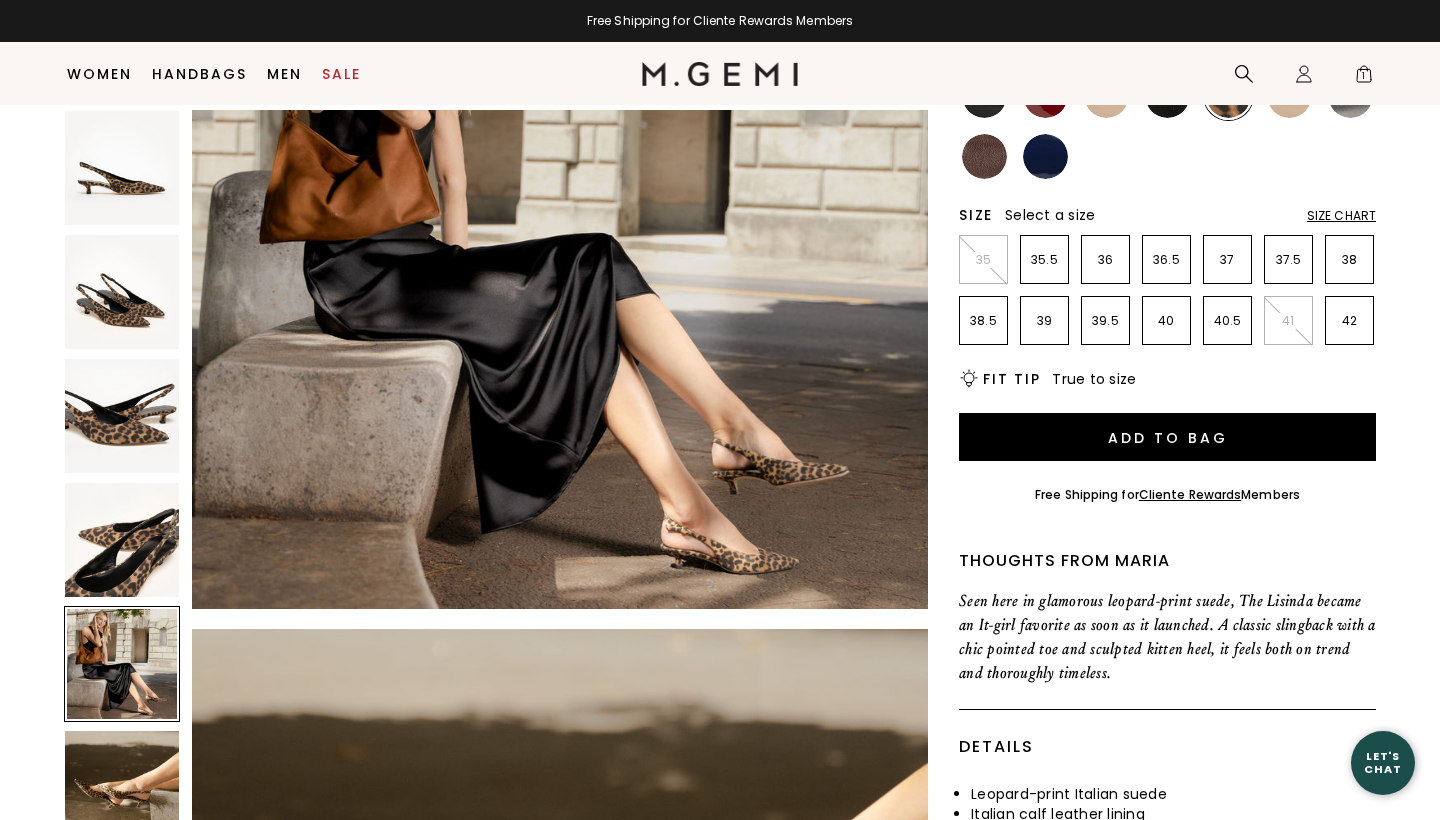 click at bounding box center (122, 540) 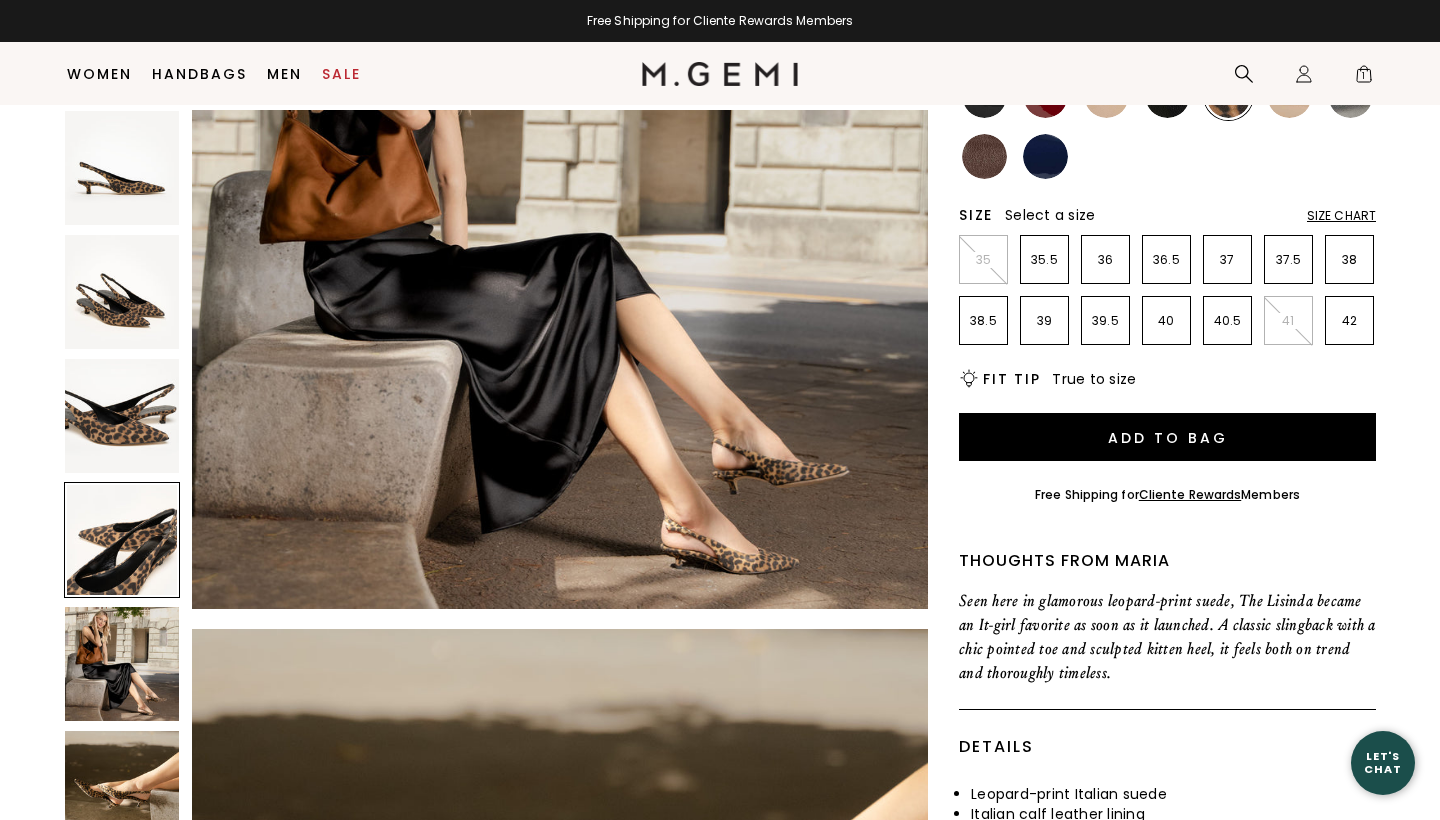 scroll, scrollTop: 2268, scrollLeft: 0, axis: vertical 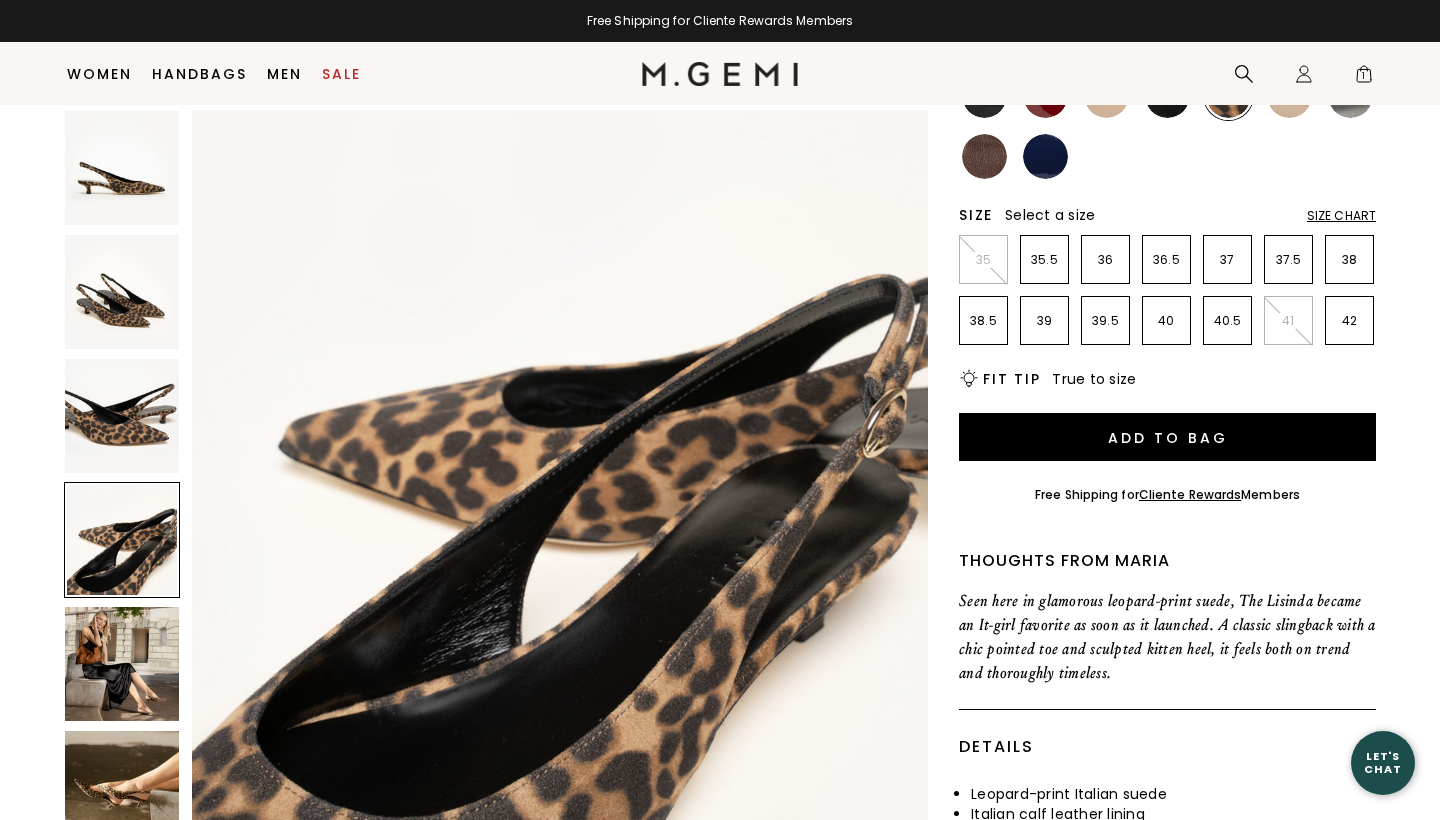 click at bounding box center (122, 416) 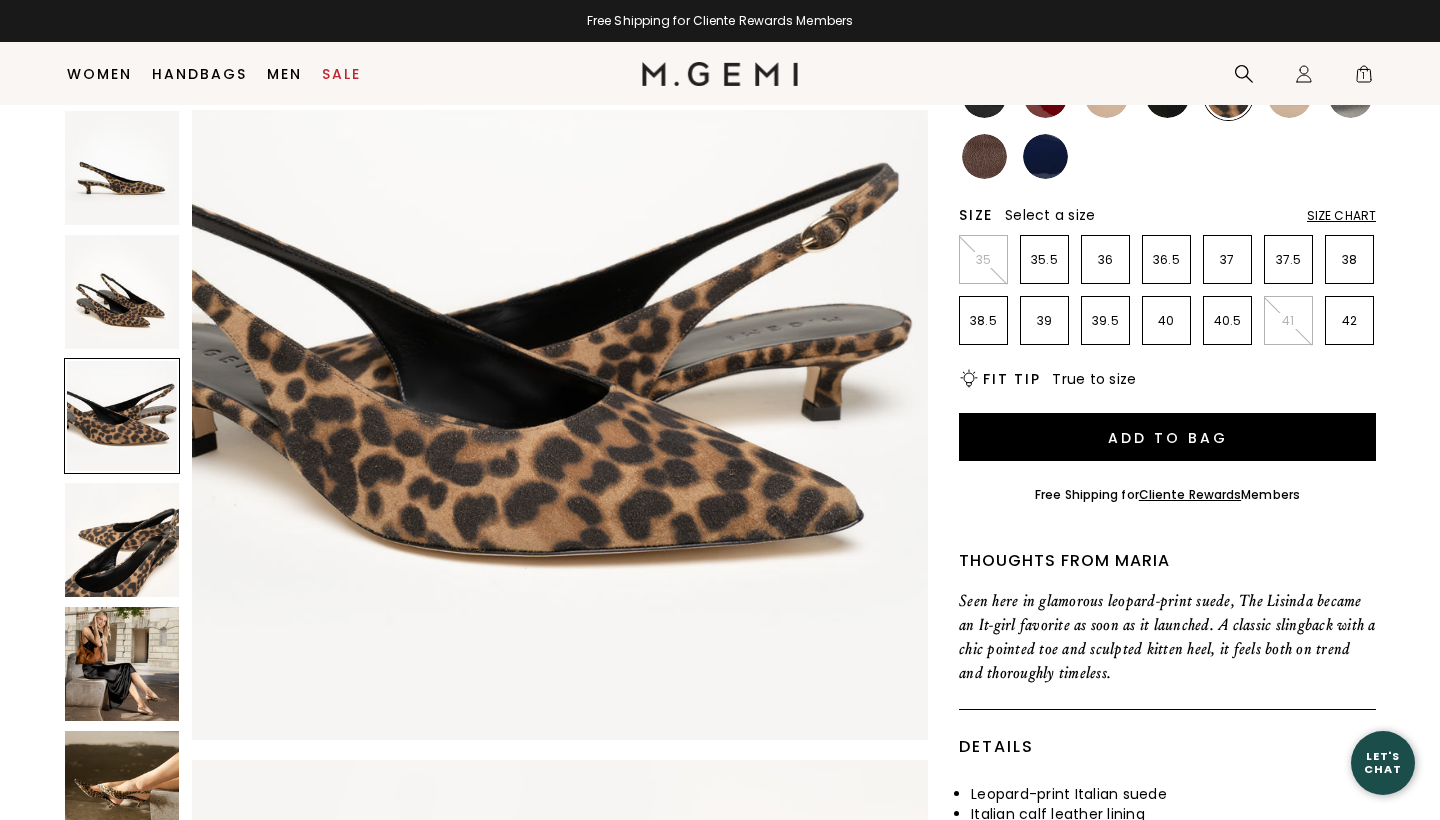 scroll, scrollTop: 1512, scrollLeft: 0, axis: vertical 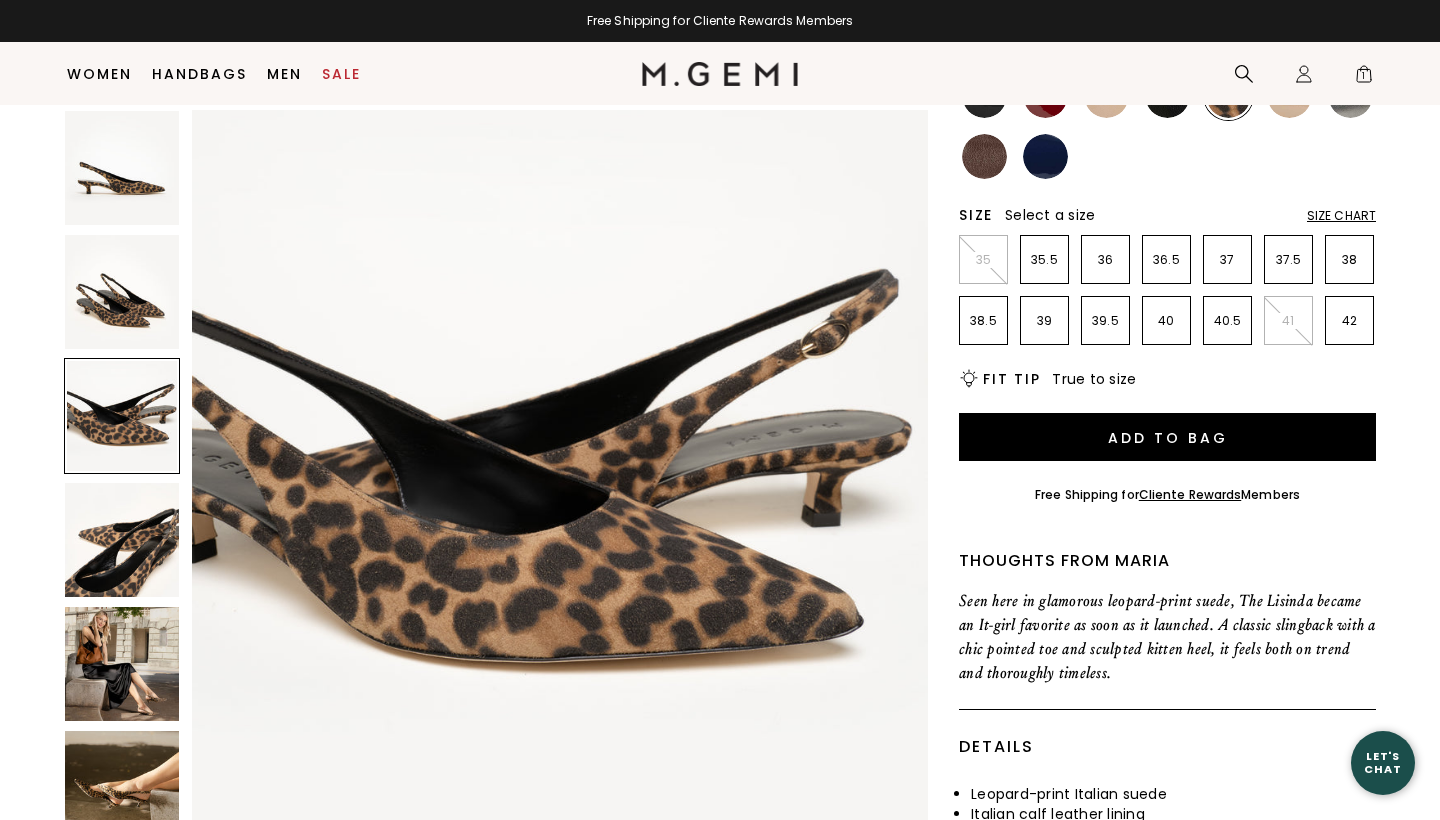 click at bounding box center [122, 292] 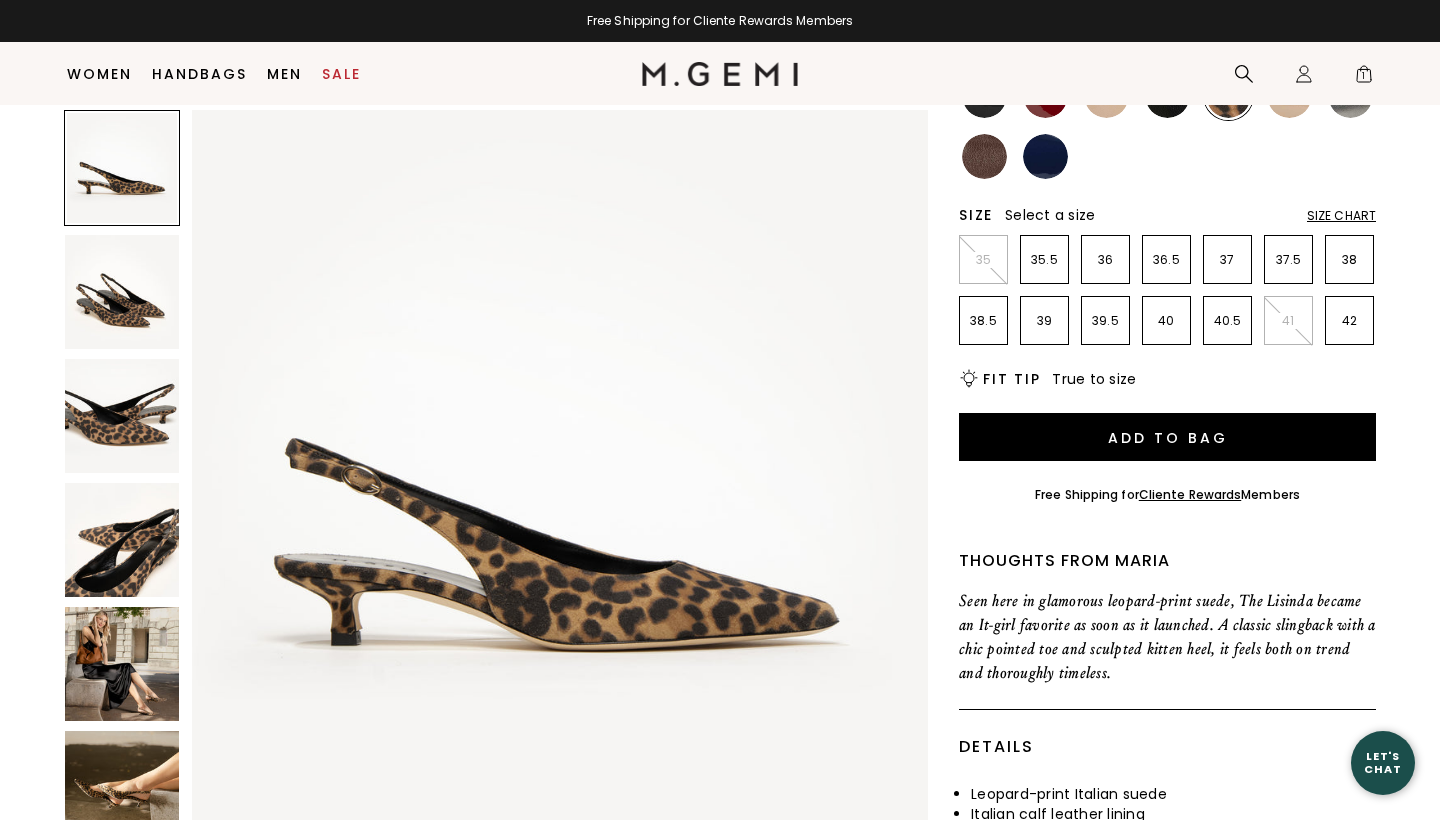 scroll, scrollTop: 0, scrollLeft: 0, axis: both 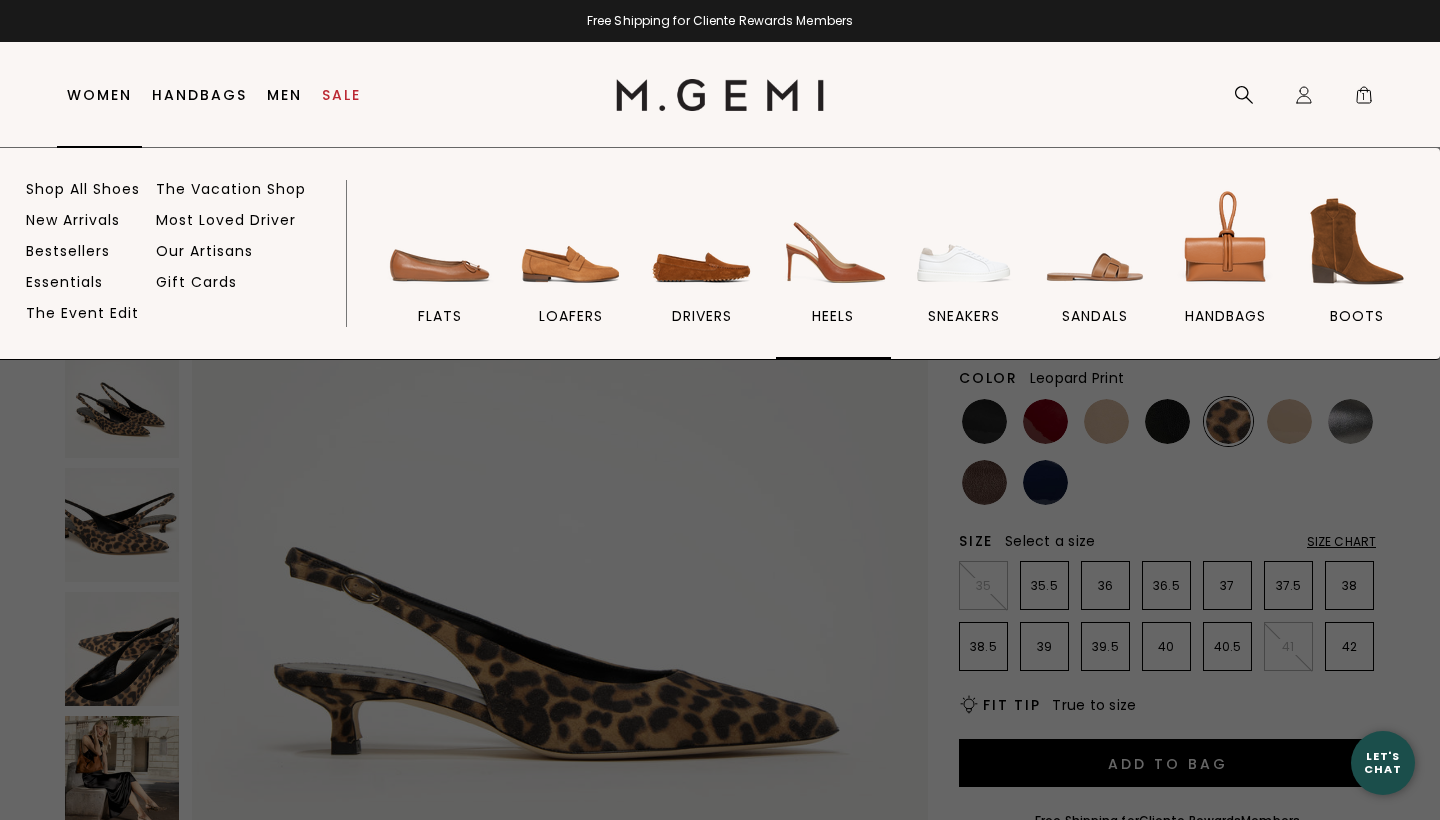 click at bounding box center (833, 241) 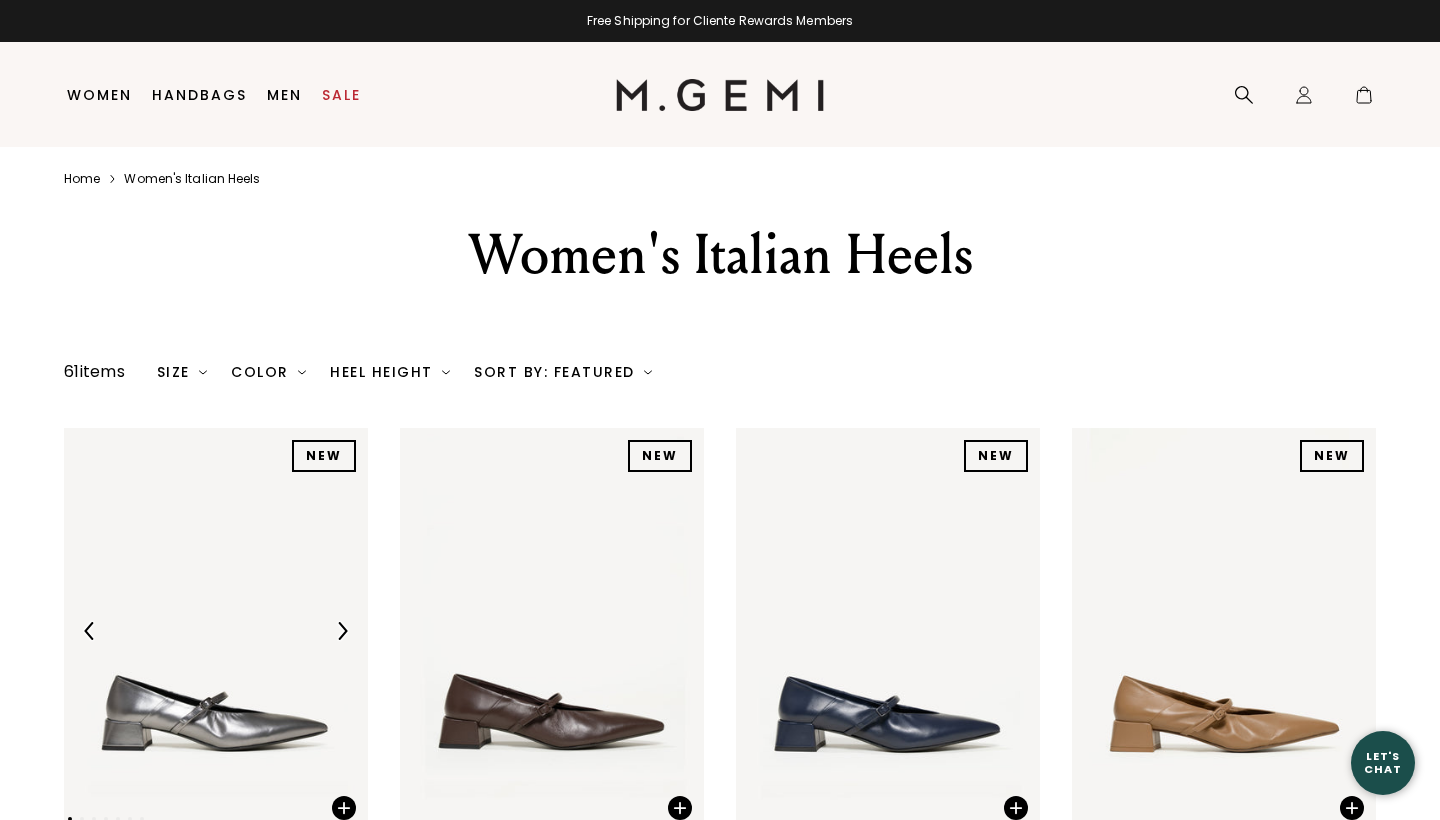 scroll, scrollTop: 0, scrollLeft: 0, axis: both 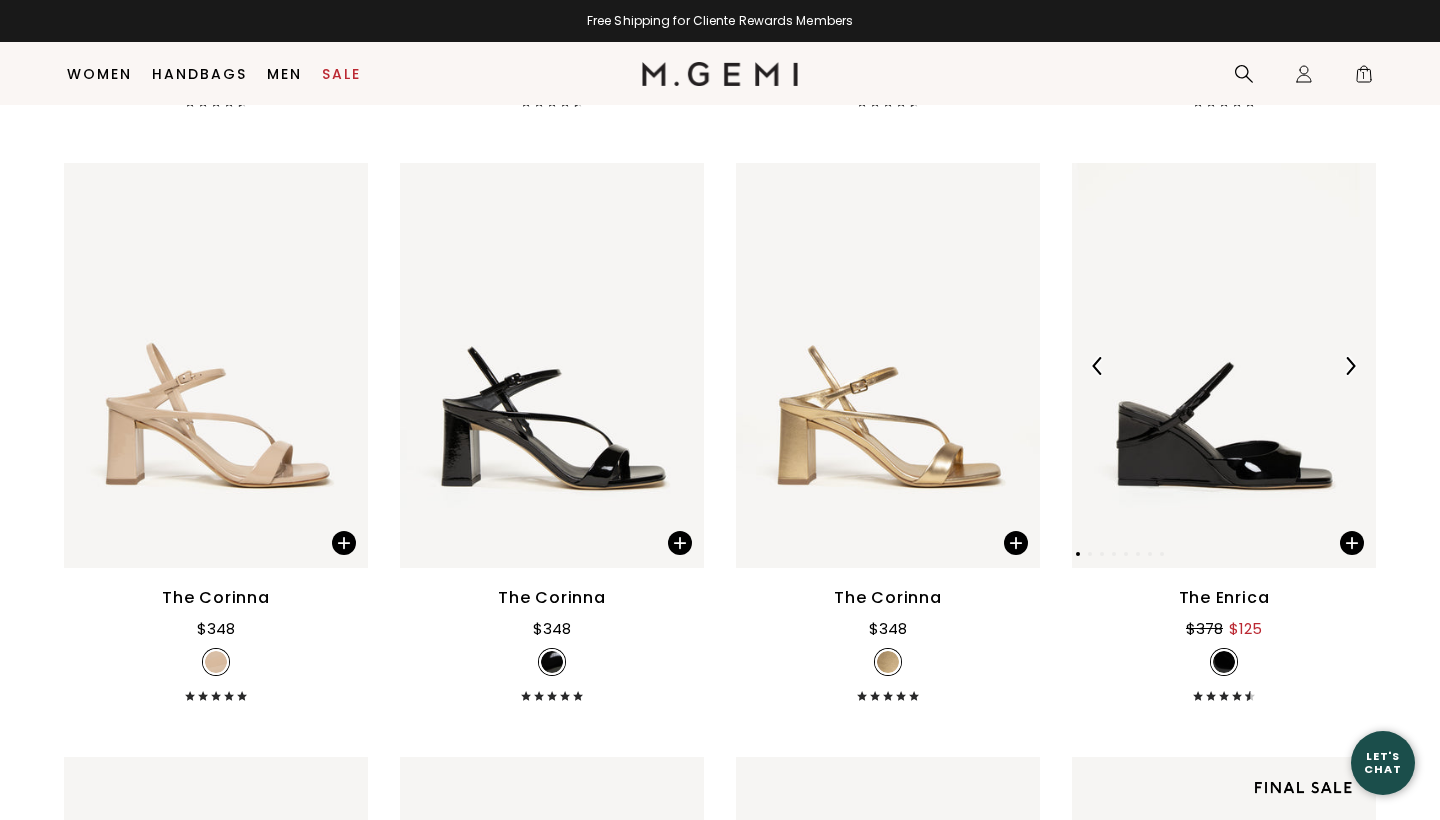 click at bounding box center [1224, 365] 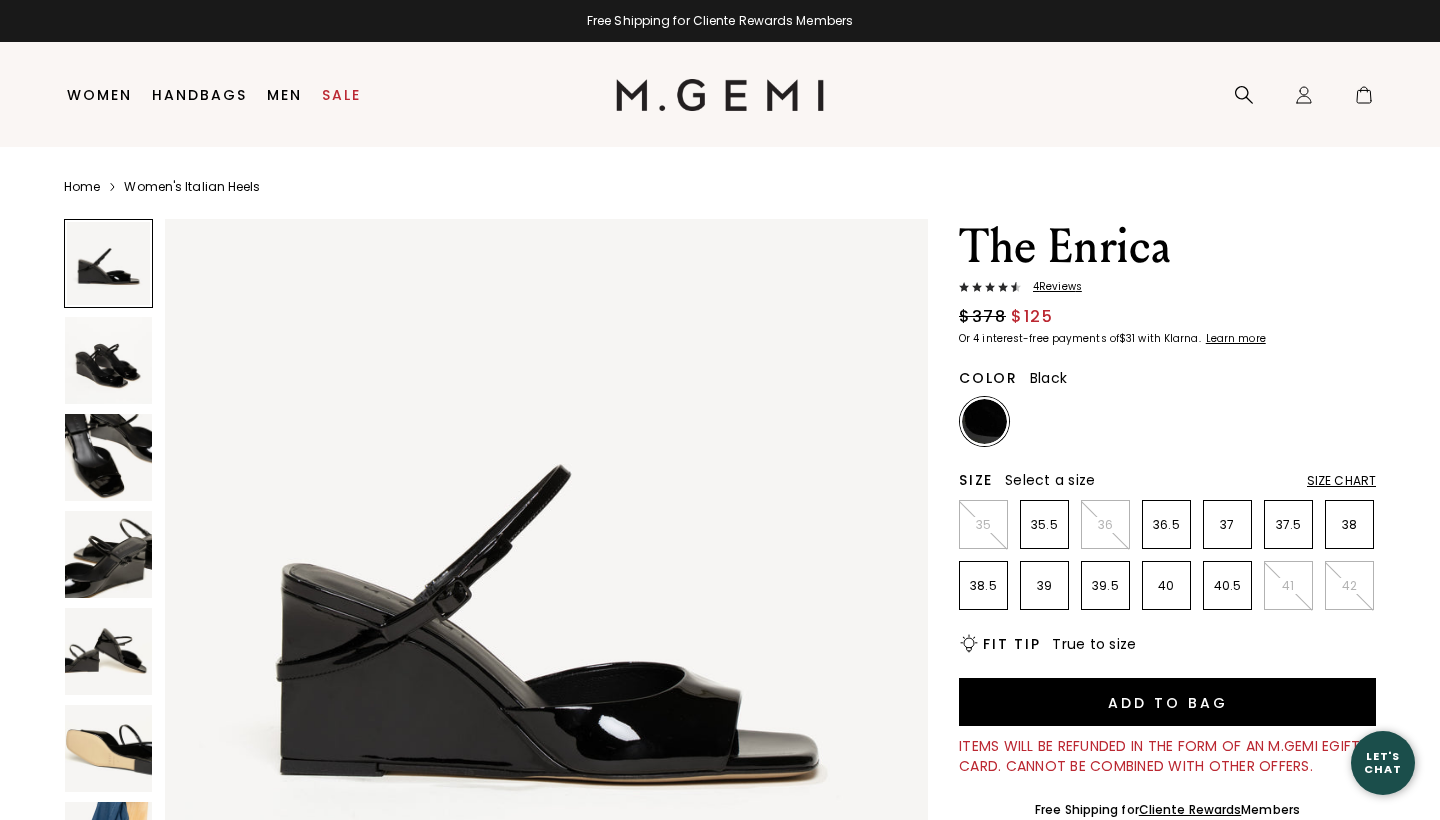 scroll, scrollTop: 0, scrollLeft: 0, axis: both 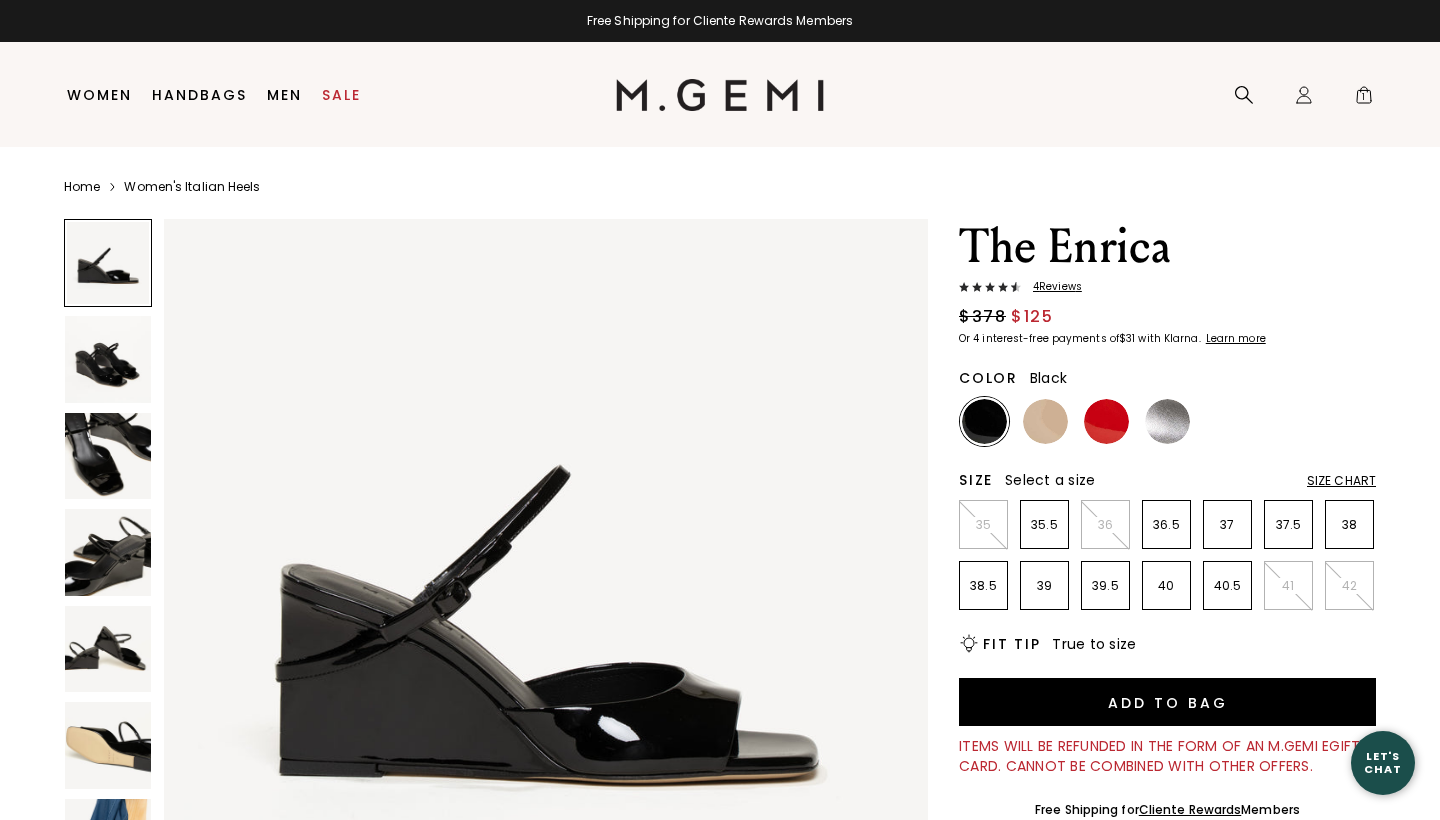 click at bounding box center (108, 552) 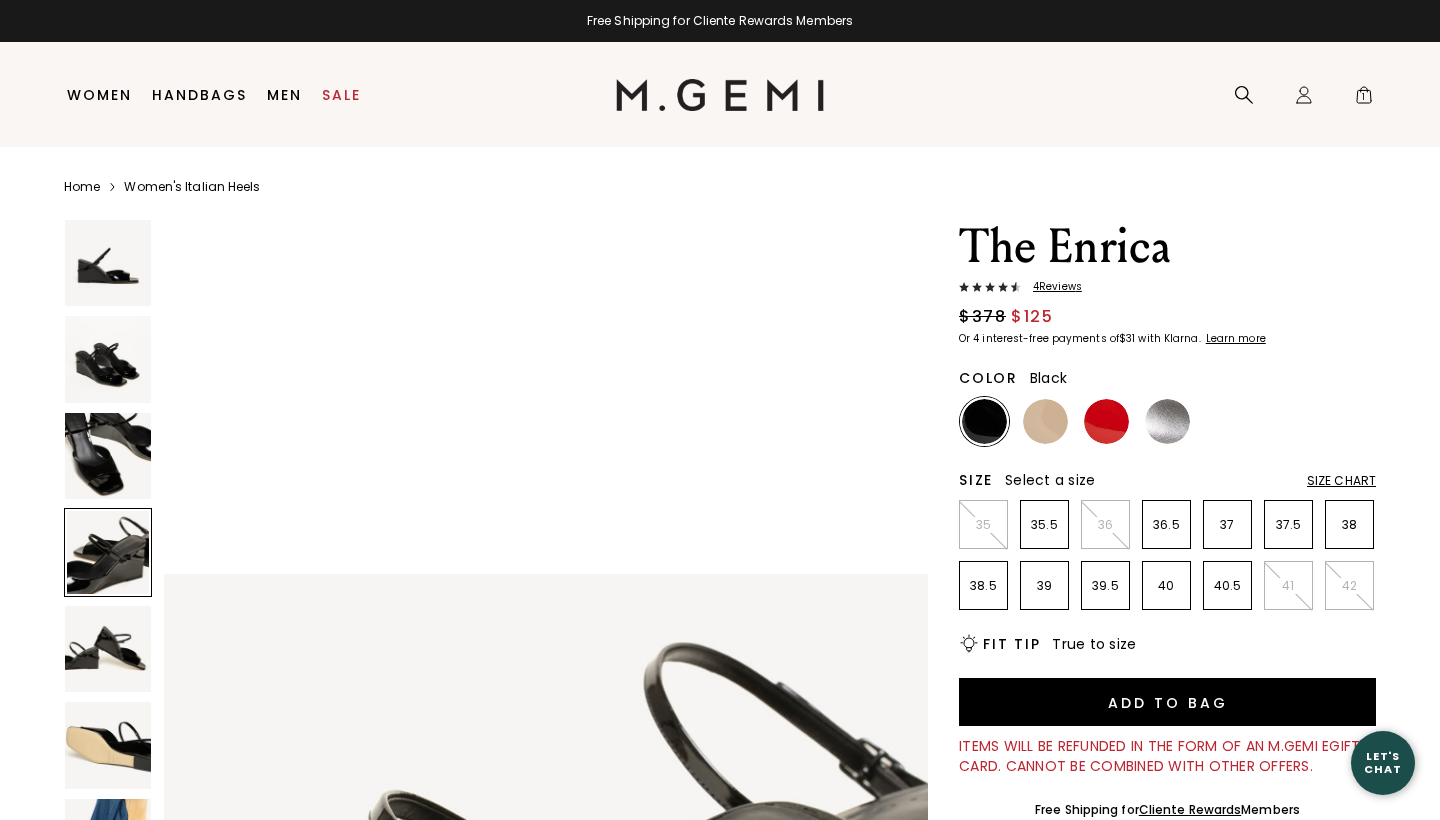scroll, scrollTop: 2351, scrollLeft: 0, axis: vertical 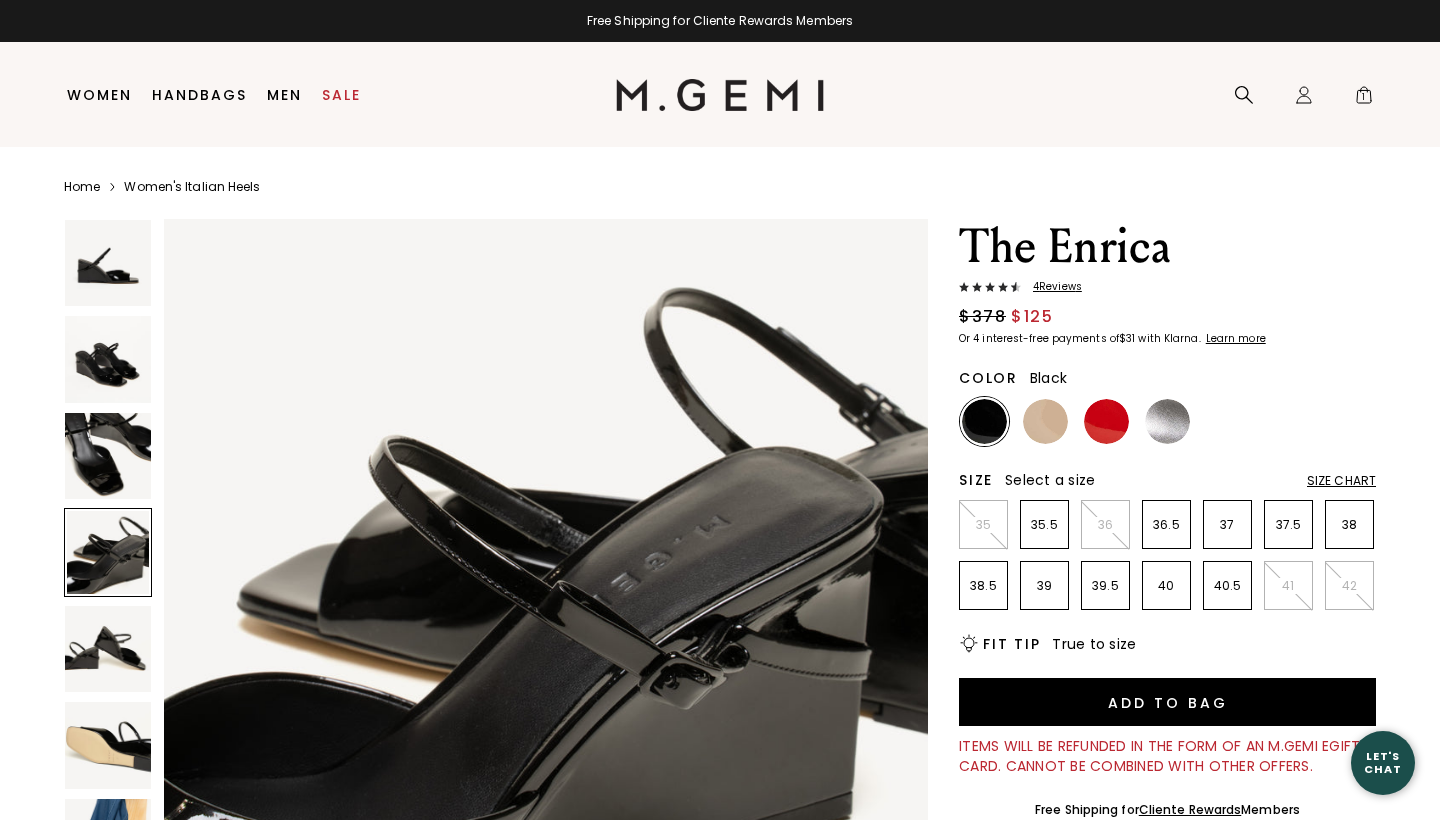 click at bounding box center [108, 649] 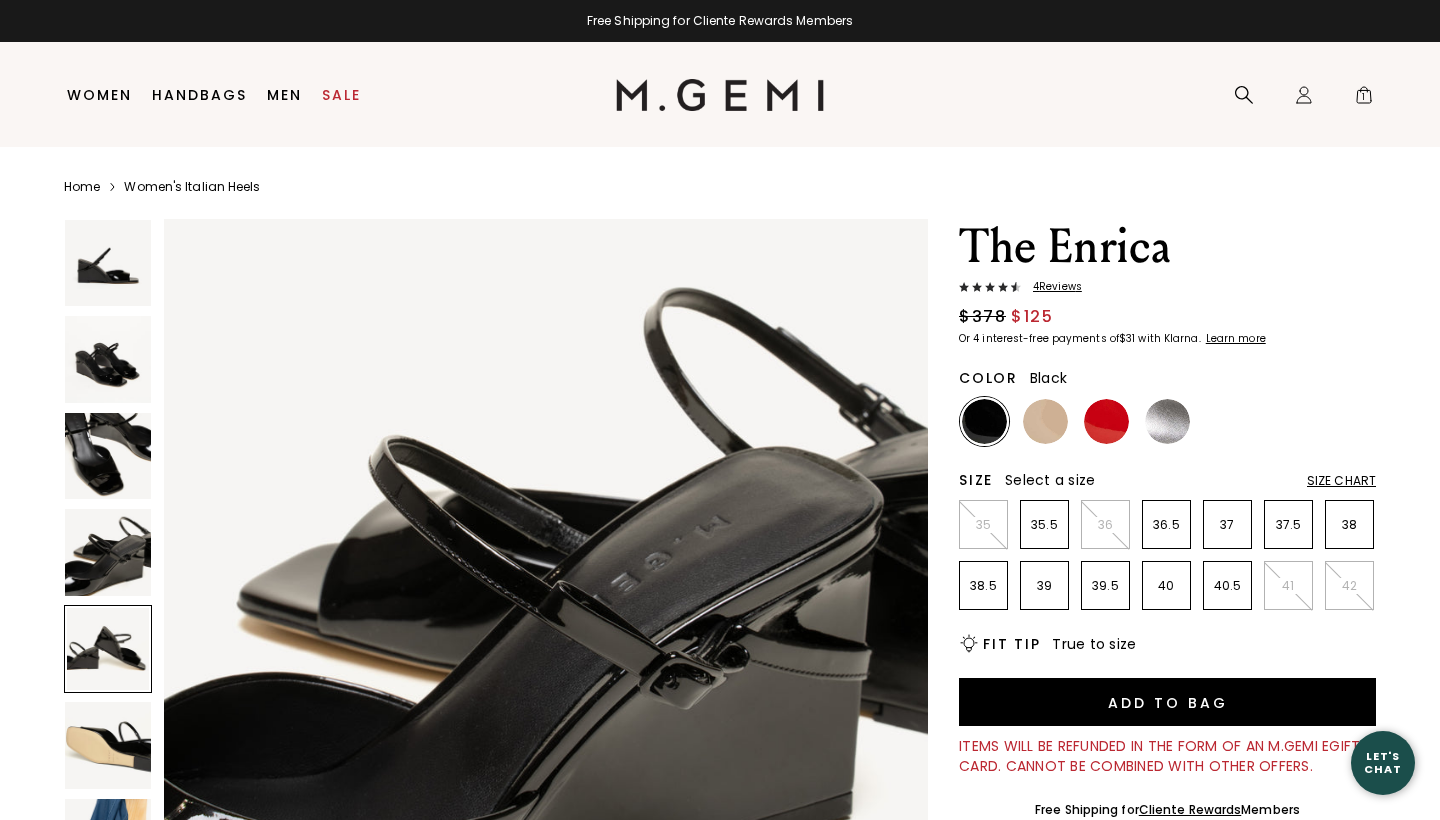 scroll, scrollTop: 3134, scrollLeft: 0, axis: vertical 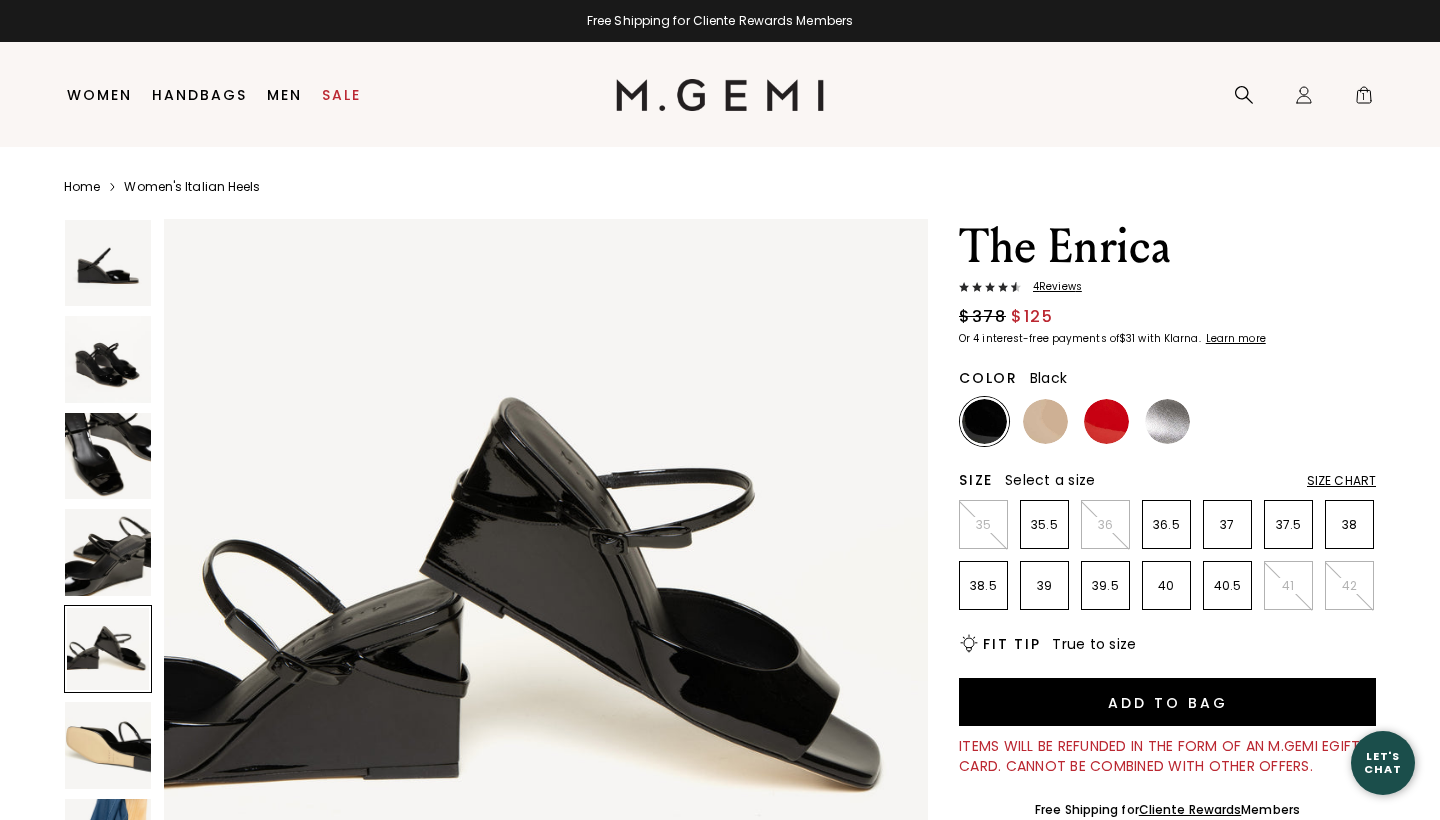 click at bounding box center (984, 421) 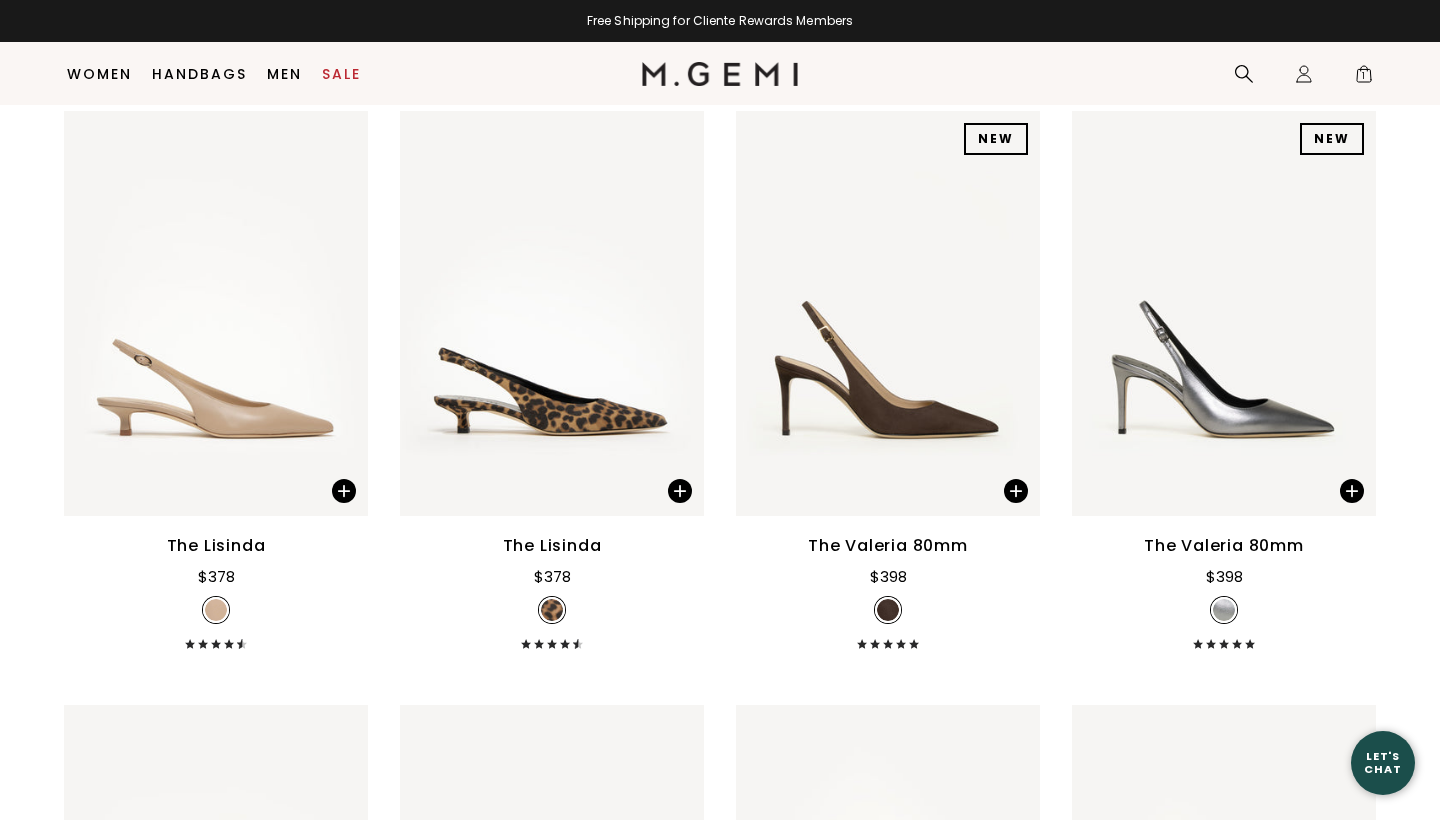 scroll, scrollTop: 2040, scrollLeft: 0, axis: vertical 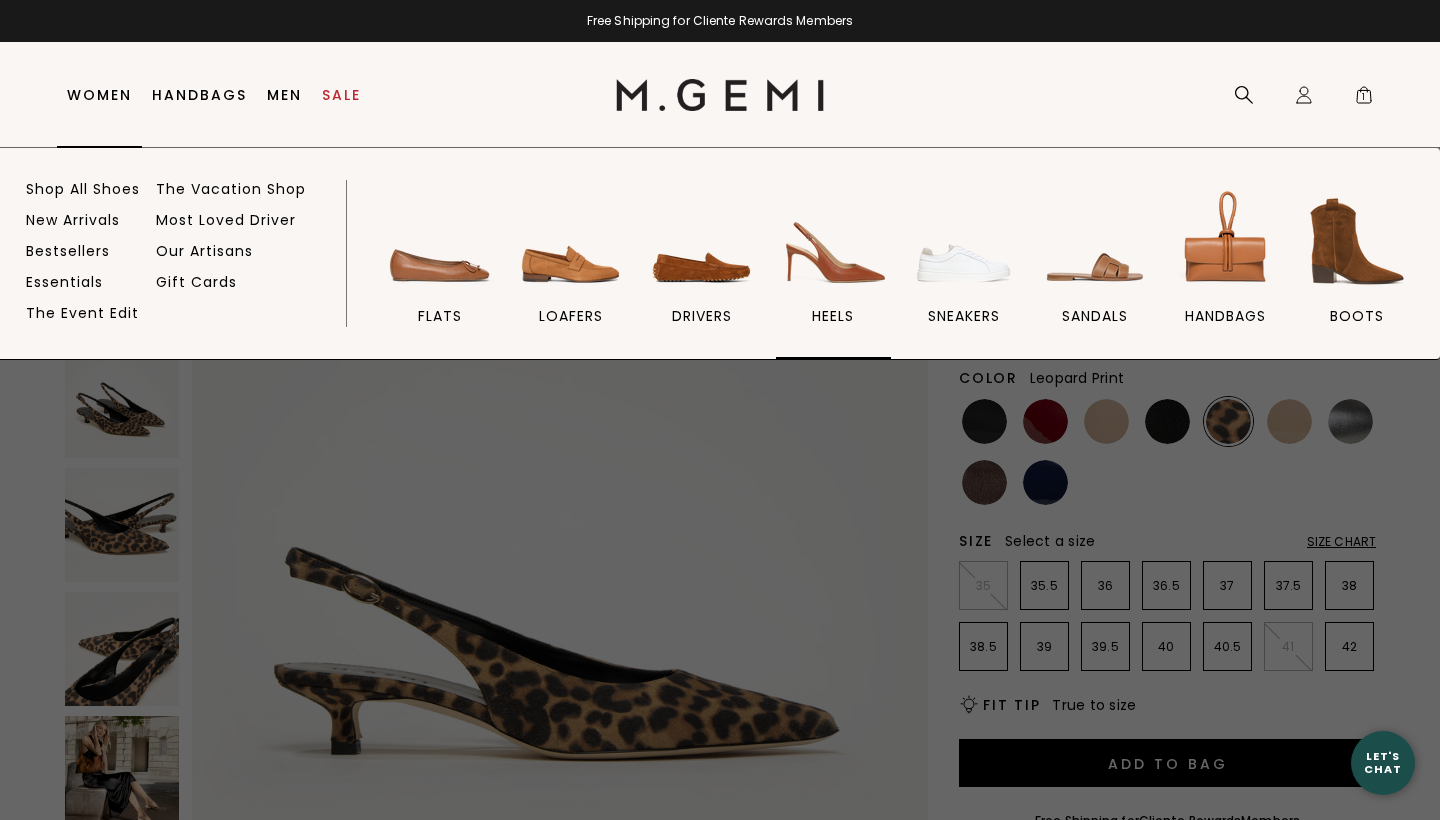 click at bounding box center (833, 241) 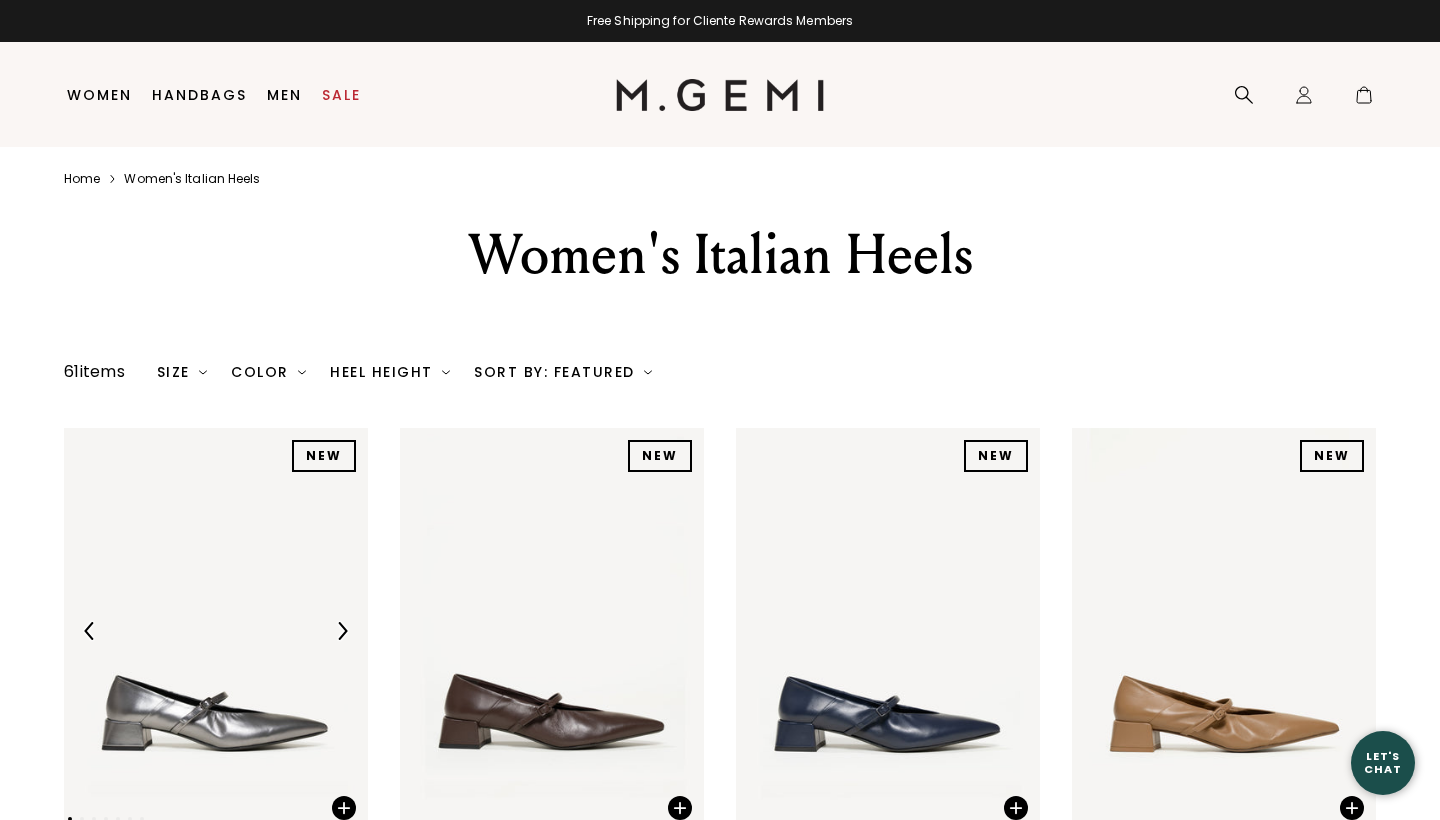 scroll, scrollTop: 0, scrollLeft: 0, axis: both 